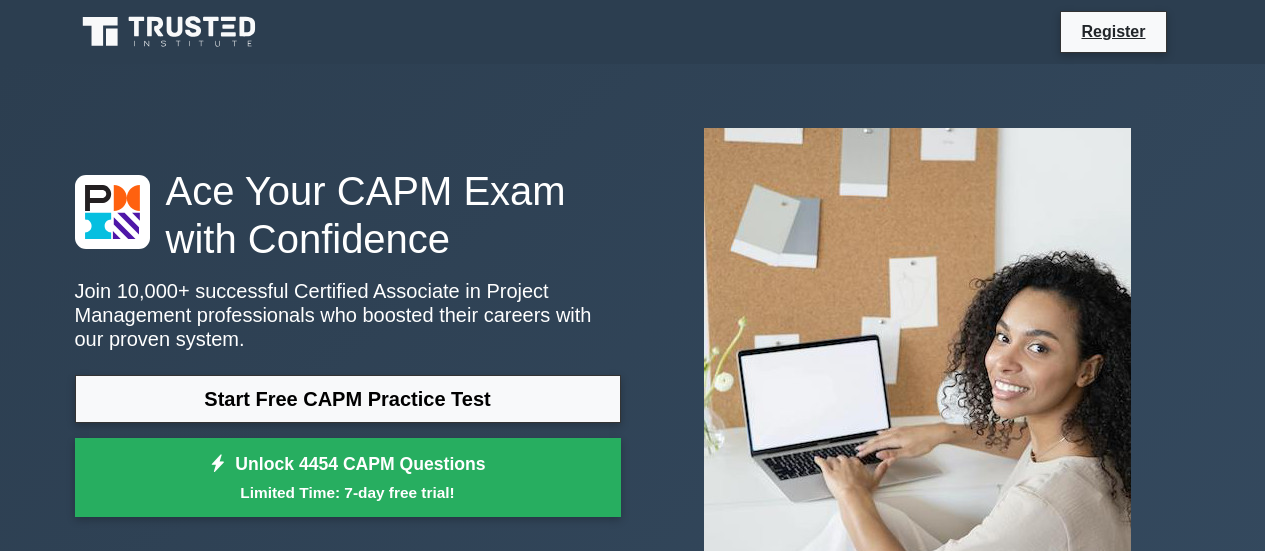 scroll, scrollTop: 0, scrollLeft: 0, axis: both 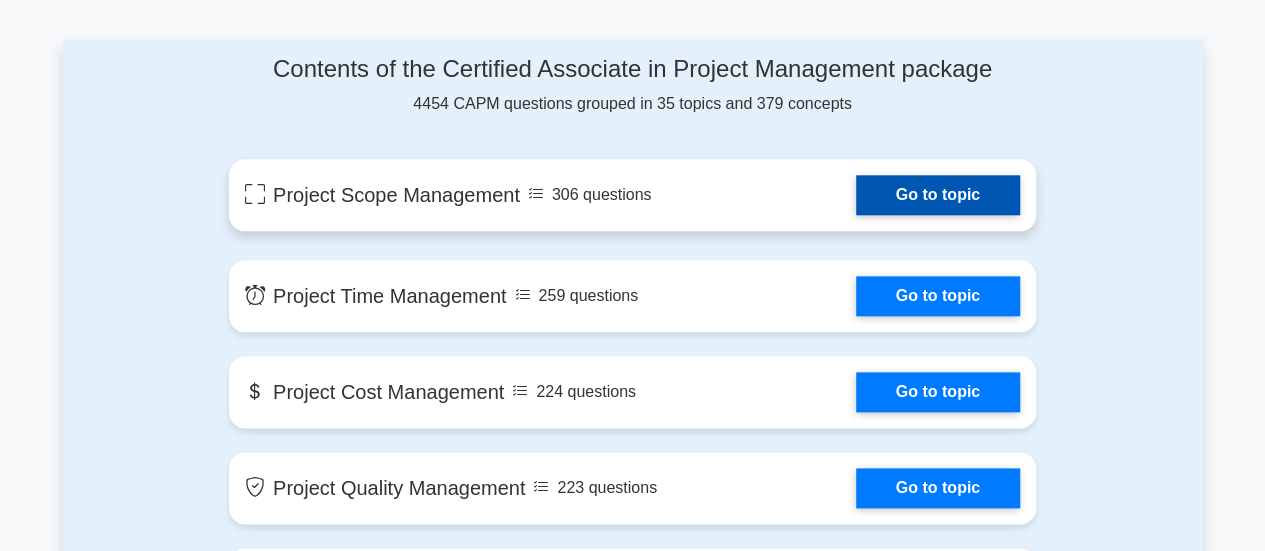 click on "Go to topic" at bounding box center (938, 195) 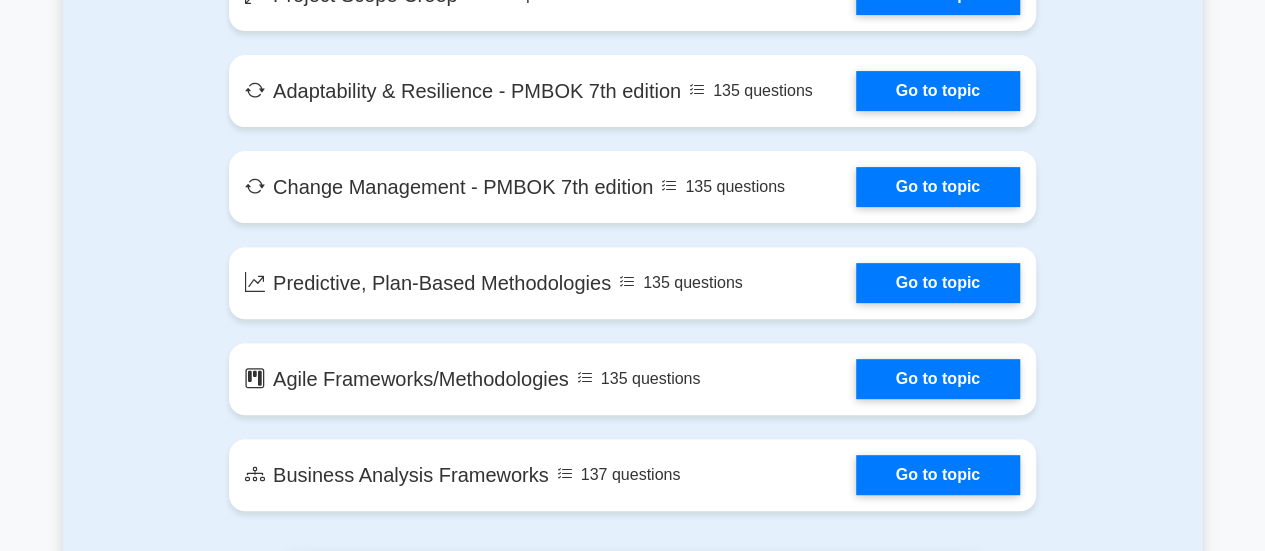 scroll, scrollTop: 3970, scrollLeft: 0, axis: vertical 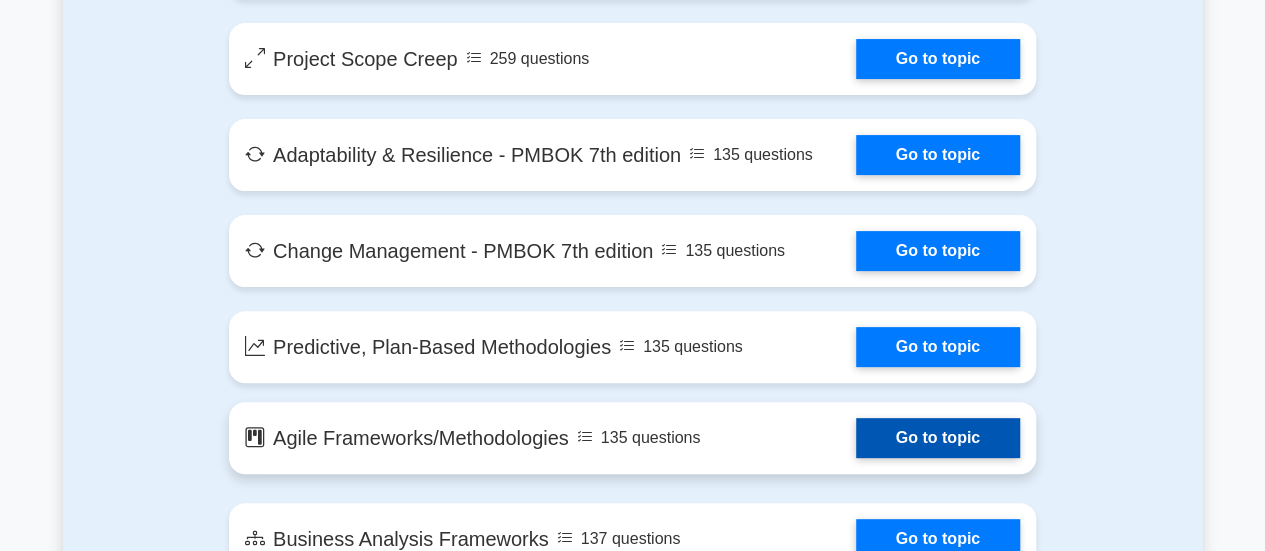 click on "Go to topic" at bounding box center [938, 438] 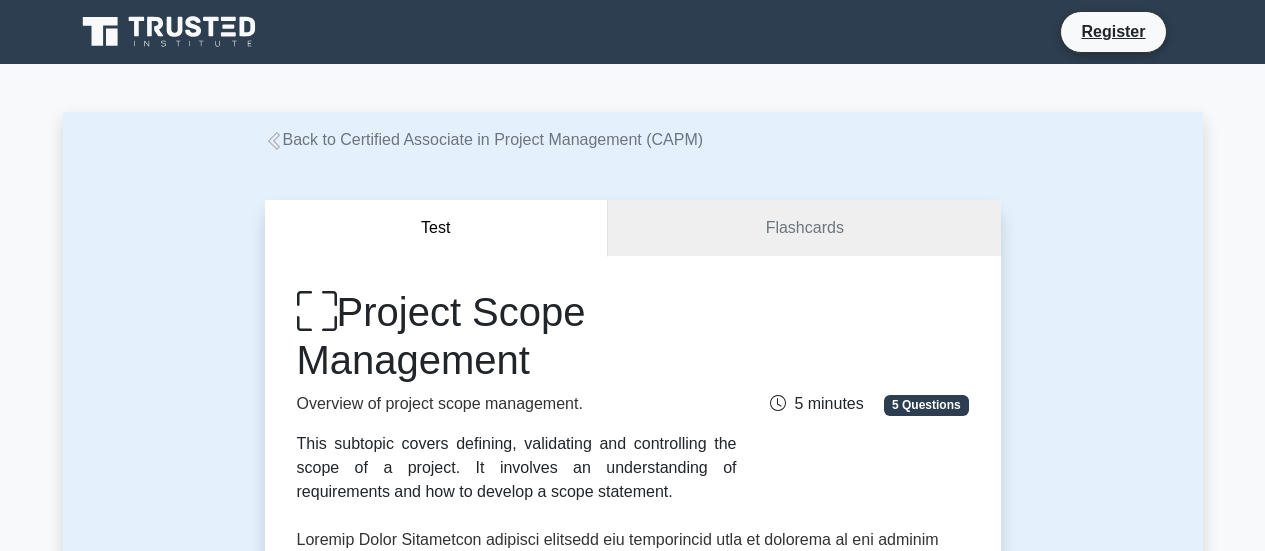 scroll, scrollTop: 0, scrollLeft: 0, axis: both 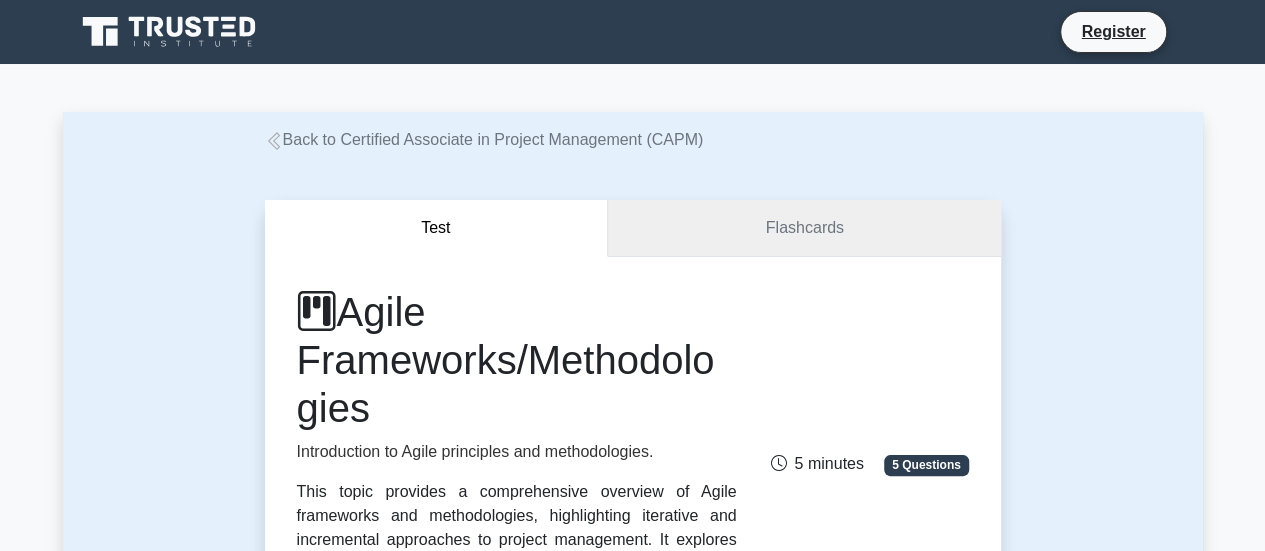 click on "Flashcards" at bounding box center [804, 228] 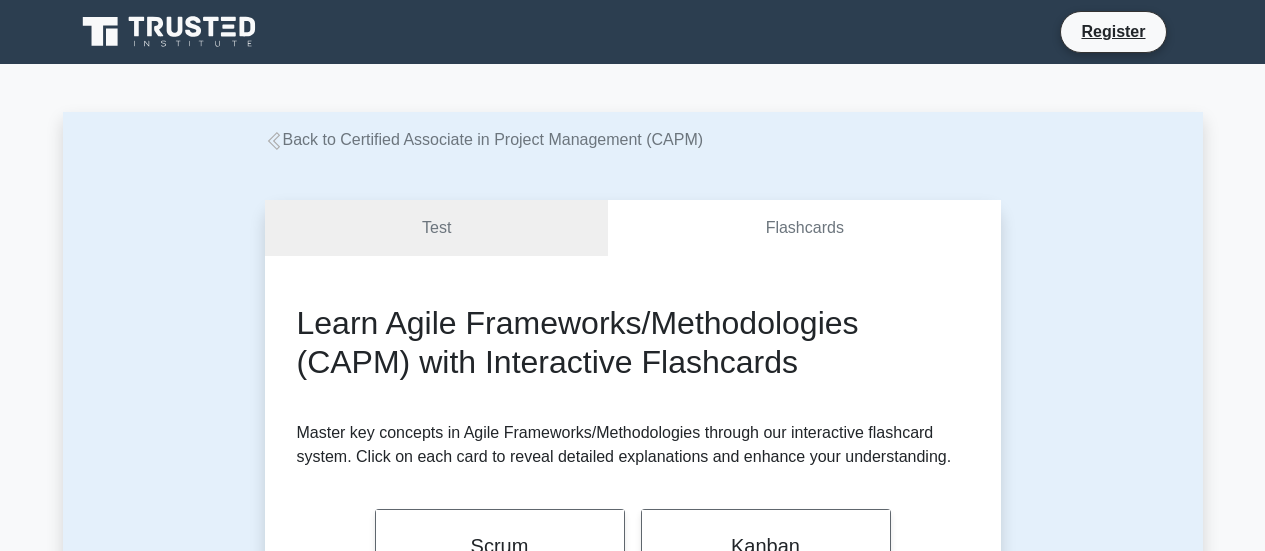 scroll, scrollTop: 96, scrollLeft: 0, axis: vertical 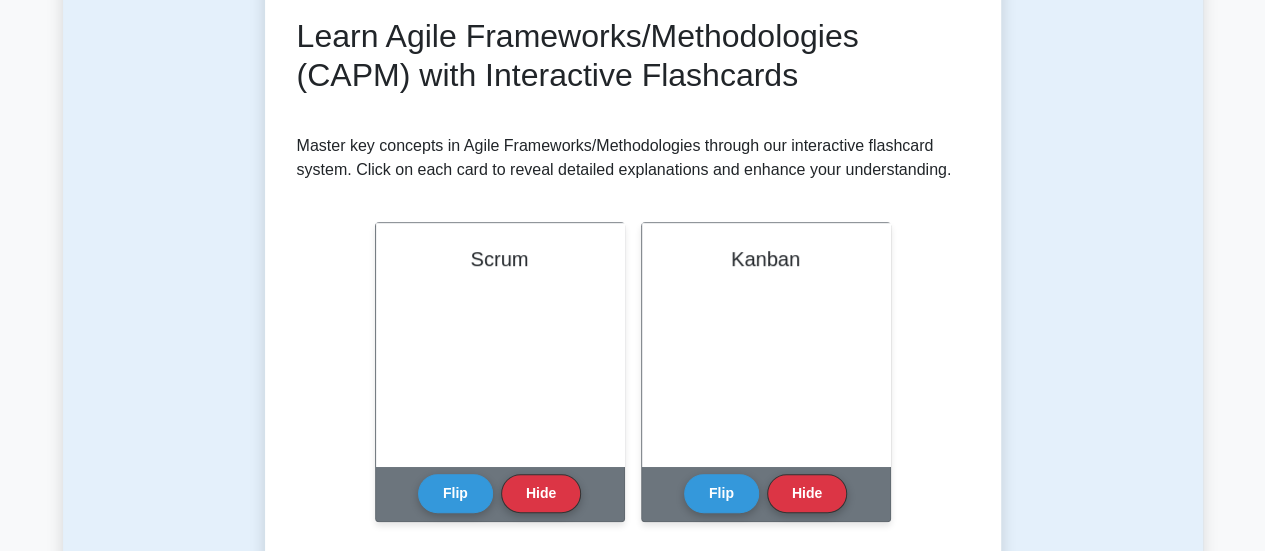 drag, startPoint x: 0, startPoint y: 0, endPoint x: 1271, endPoint y: 120, distance: 1276.6522 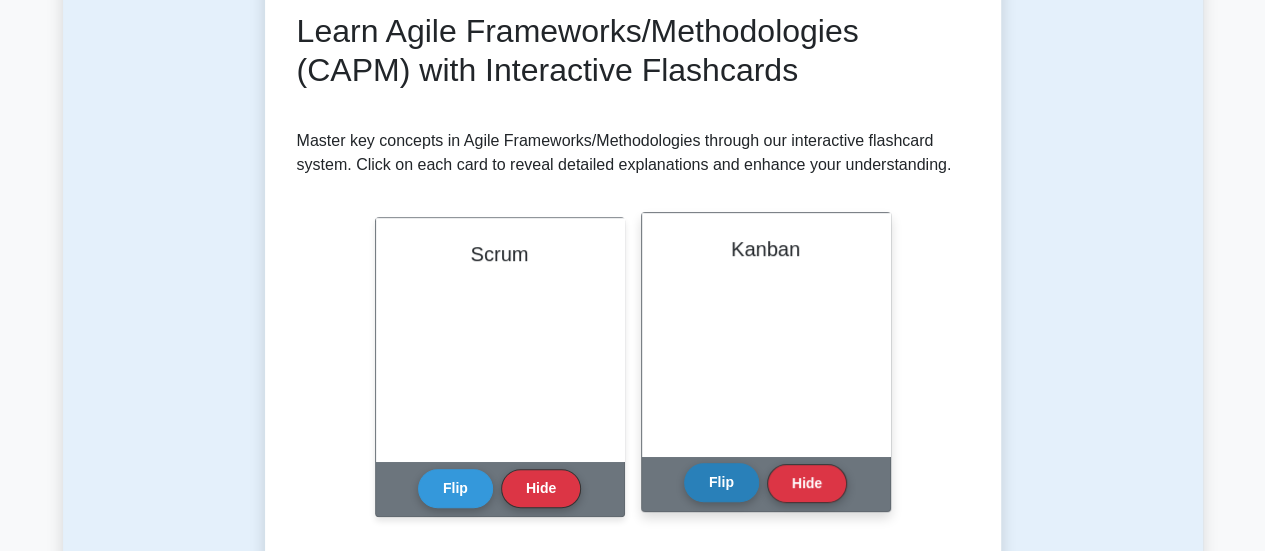 click on "Flip" at bounding box center [721, 482] 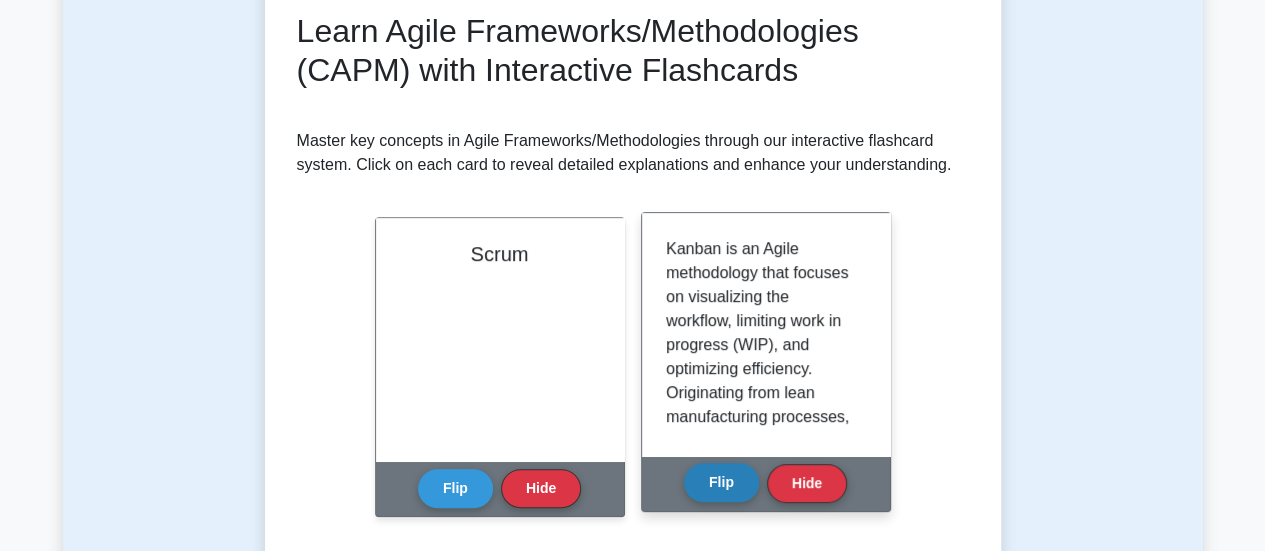 click on "Flip" at bounding box center (721, 482) 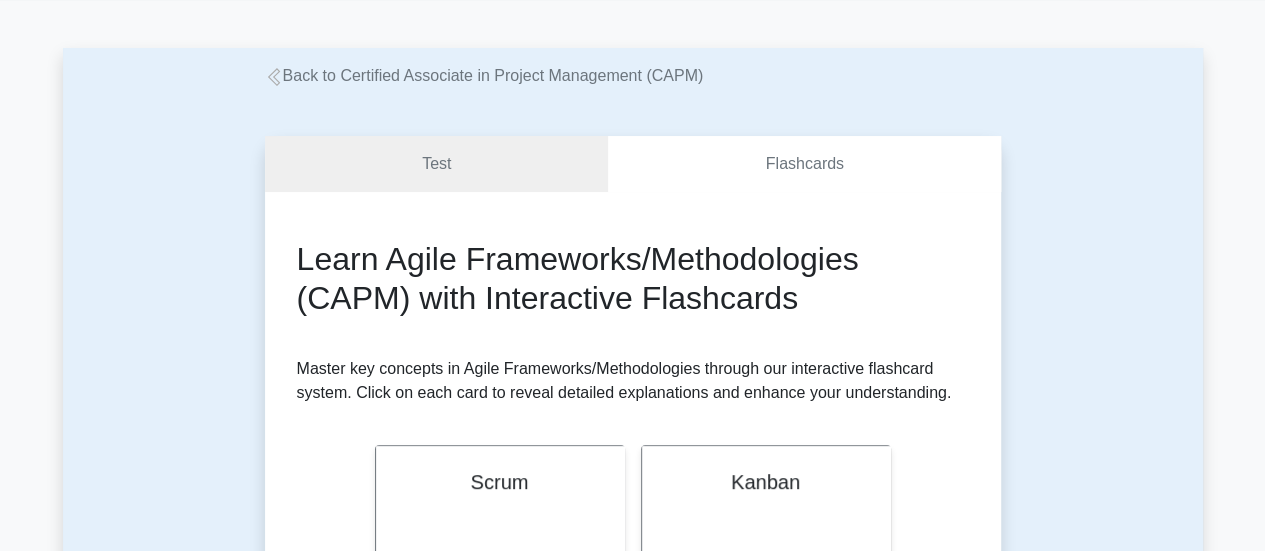 scroll, scrollTop: 0, scrollLeft: 0, axis: both 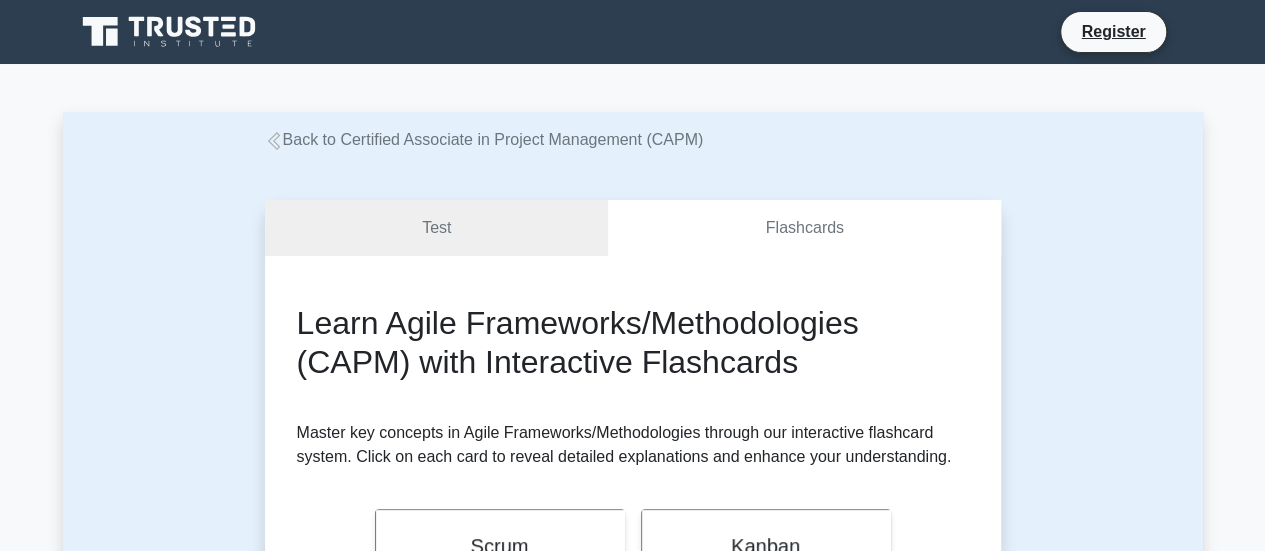 click 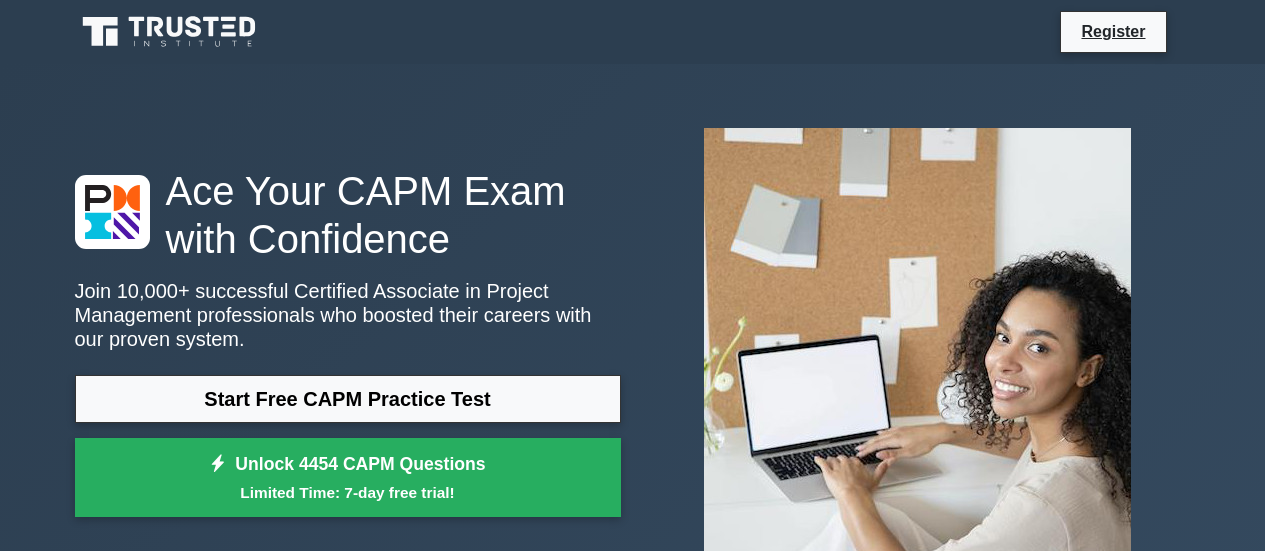 scroll, scrollTop: 0, scrollLeft: 0, axis: both 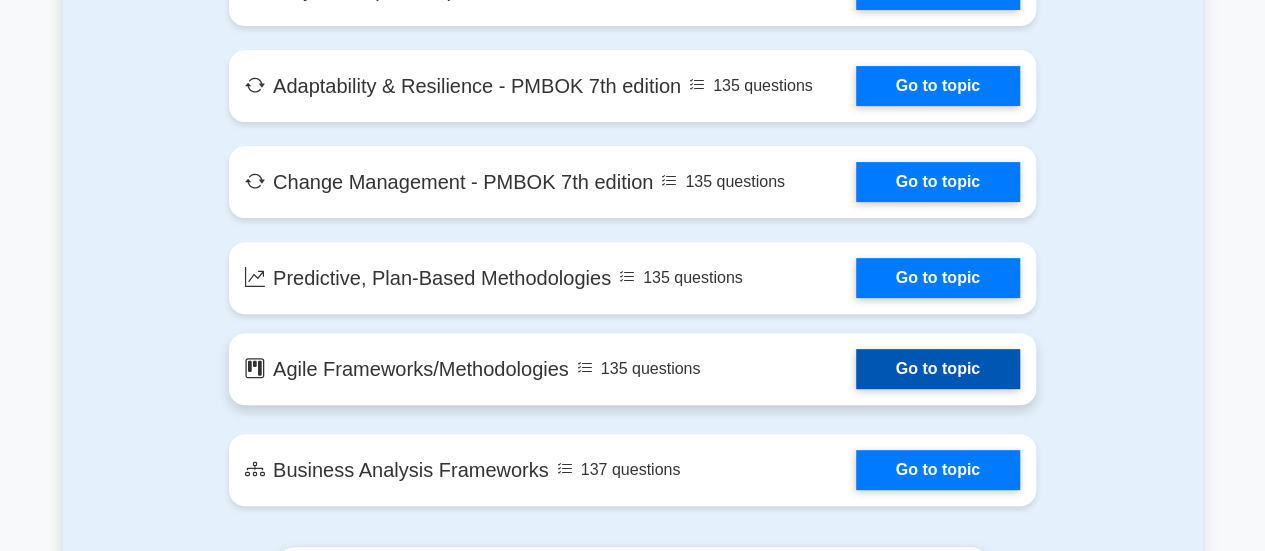 click on "Go to topic" at bounding box center (938, 369) 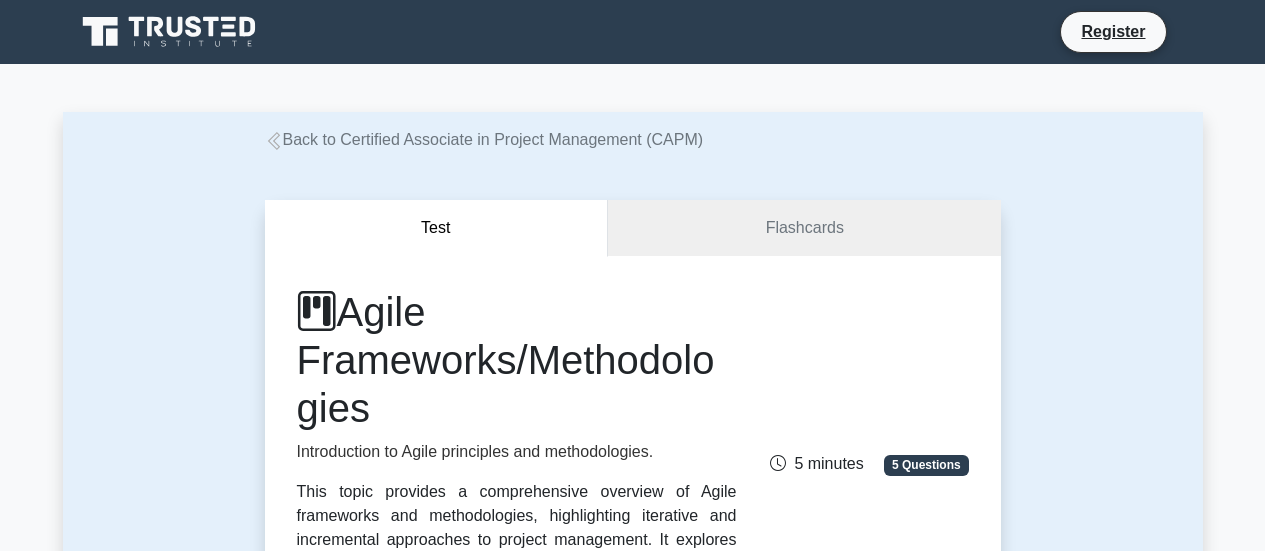 scroll, scrollTop: 0, scrollLeft: 0, axis: both 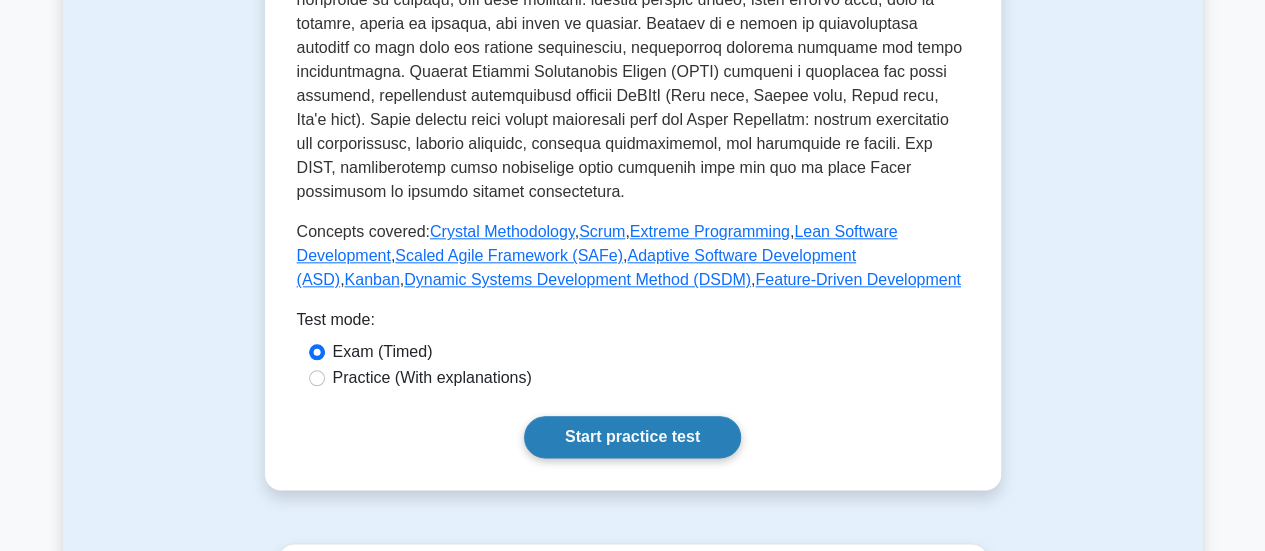 click on "Start practice test" at bounding box center (632, 437) 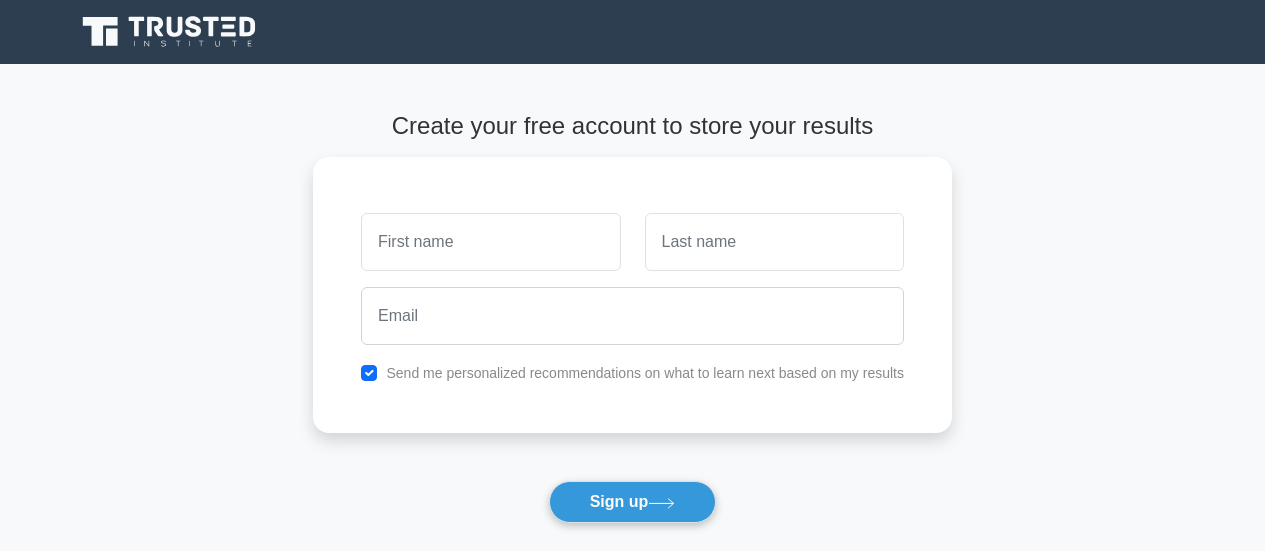 scroll, scrollTop: 0, scrollLeft: 0, axis: both 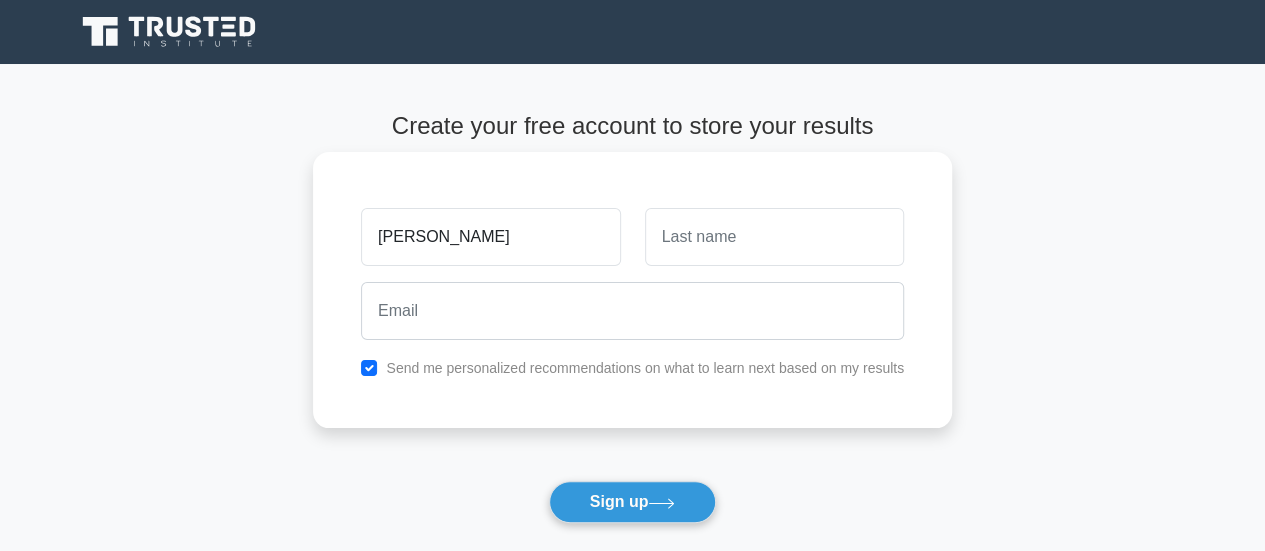type on "[PERSON_NAME]" 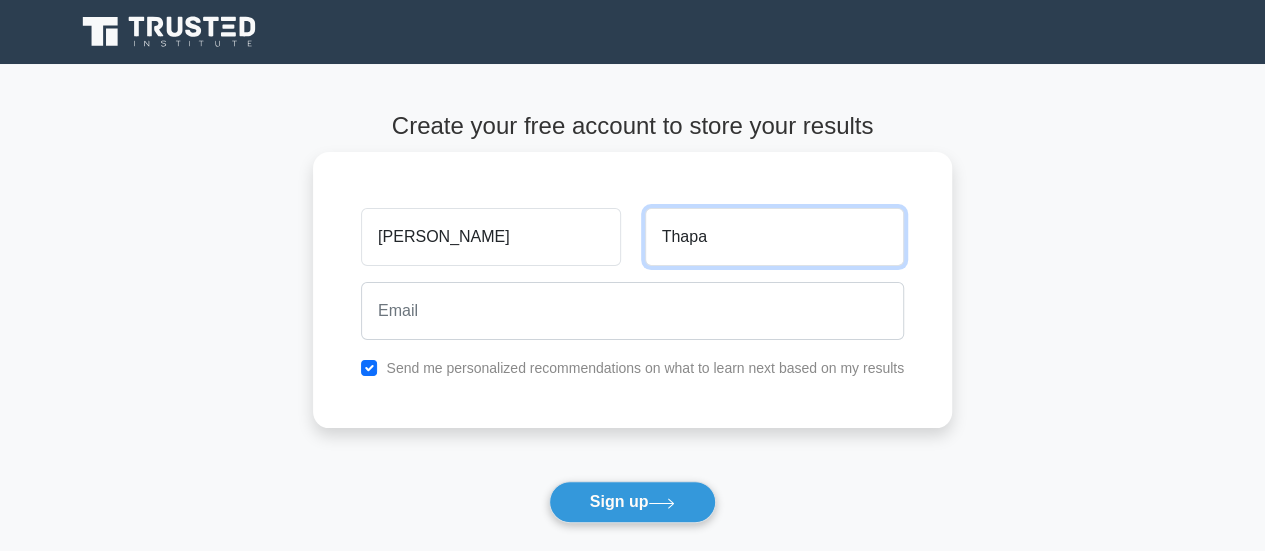 type on "Thapa" 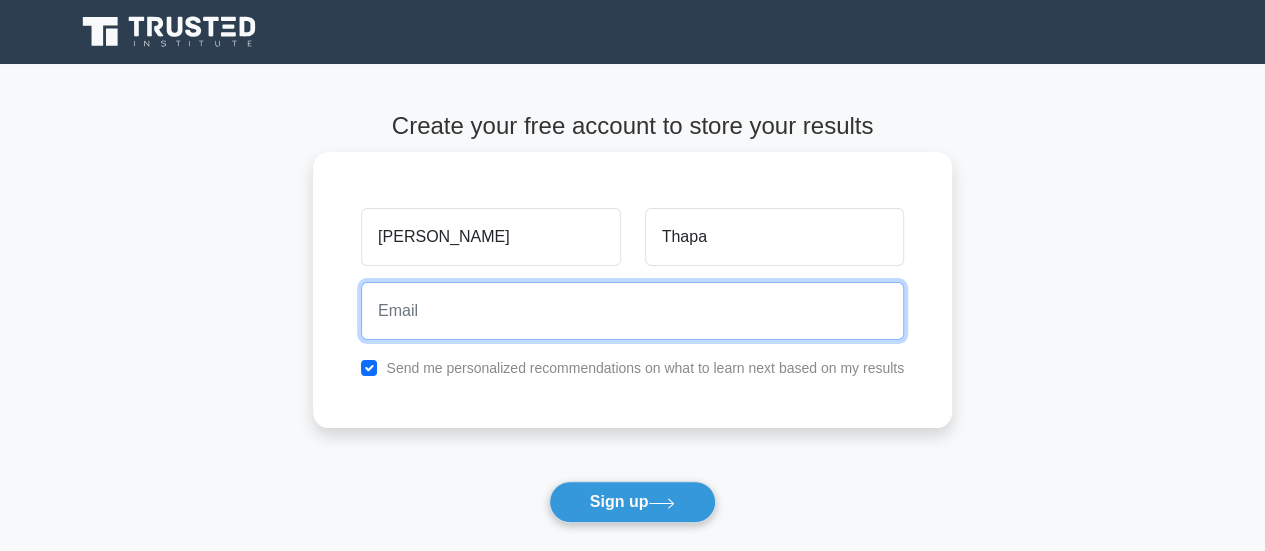 click at bounding box center [632, 311] 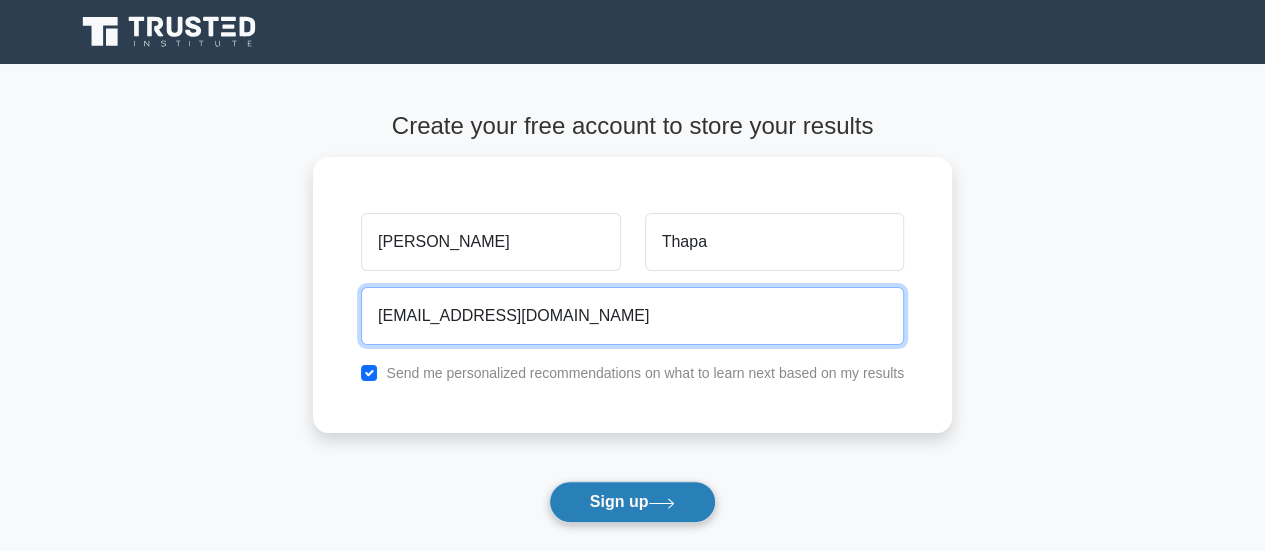 type on "[EMAIL_ADDRESS][DOMAIN_NAME]" 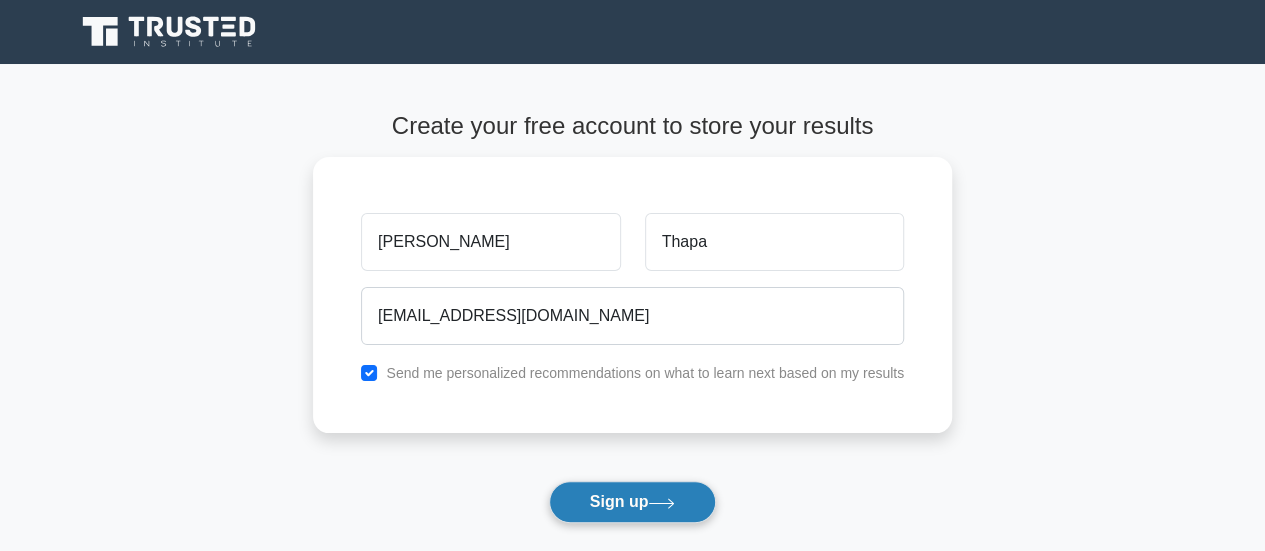 click on "Sign up" at bounding box center [633, 502] 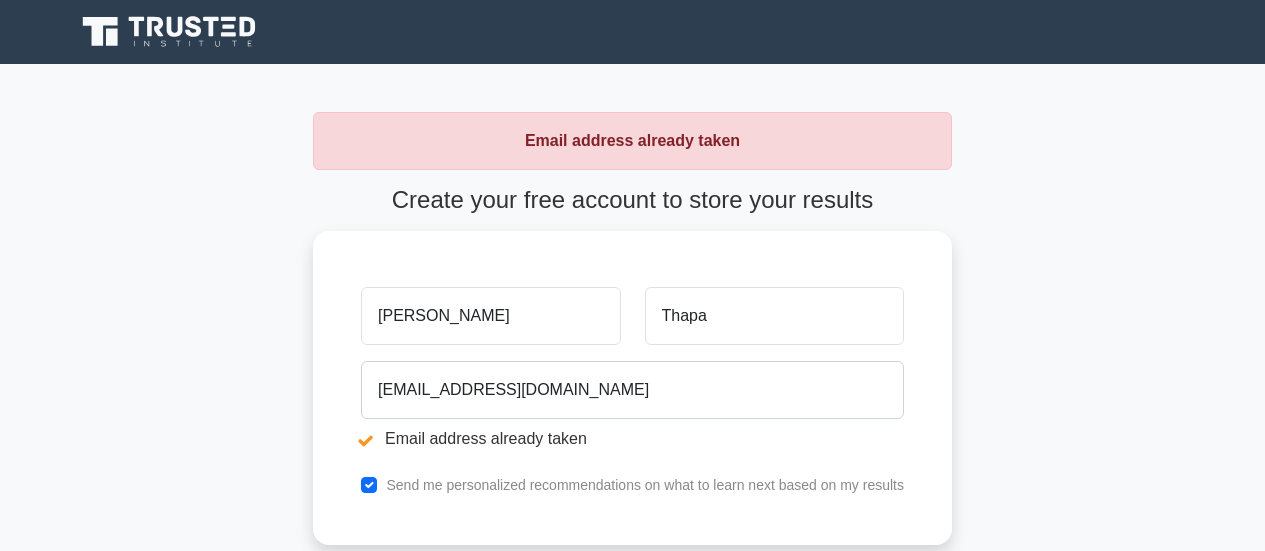 scroll, scrollTop: 0, scrollLeft: 0, axis: both 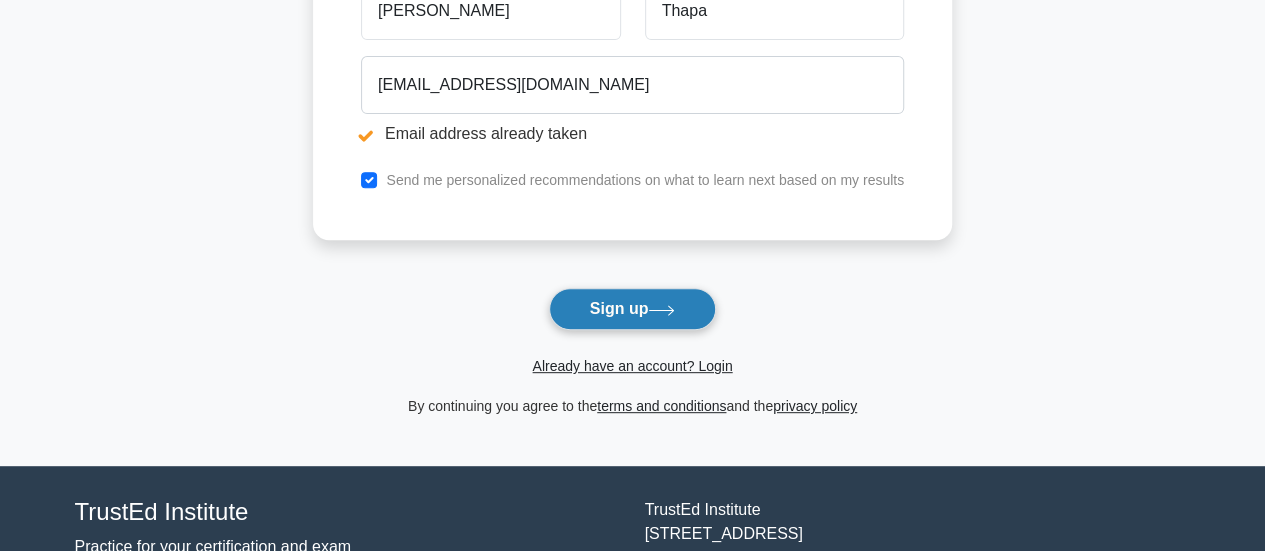 click on "Sign up" at bounding box center [633, 309] 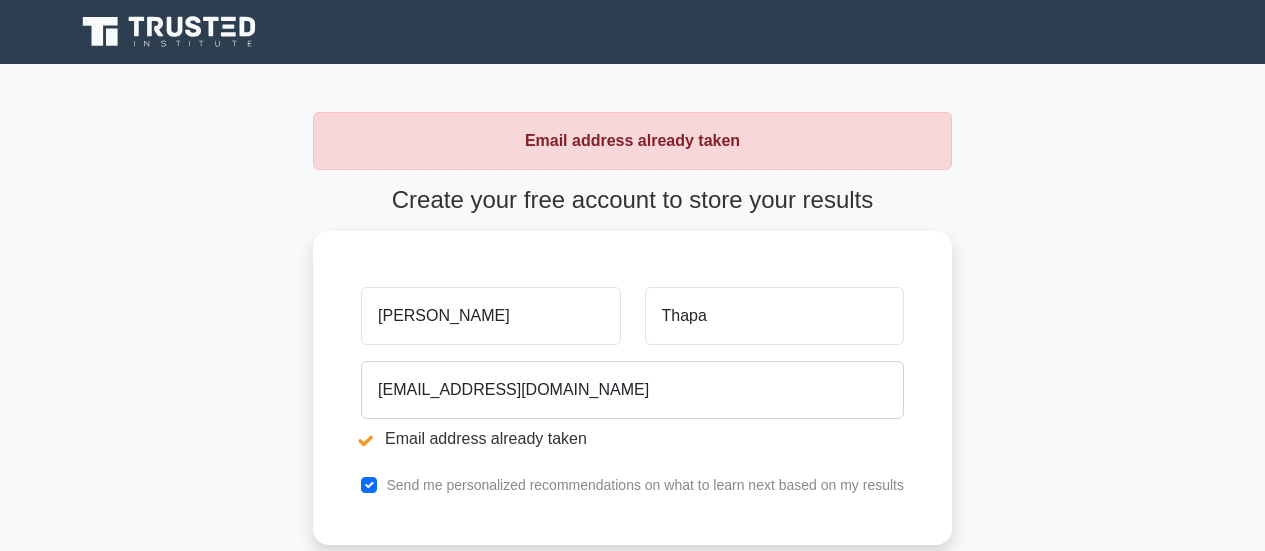 scroll, scrollTop: 0, scrollLeft: 0, axis: both 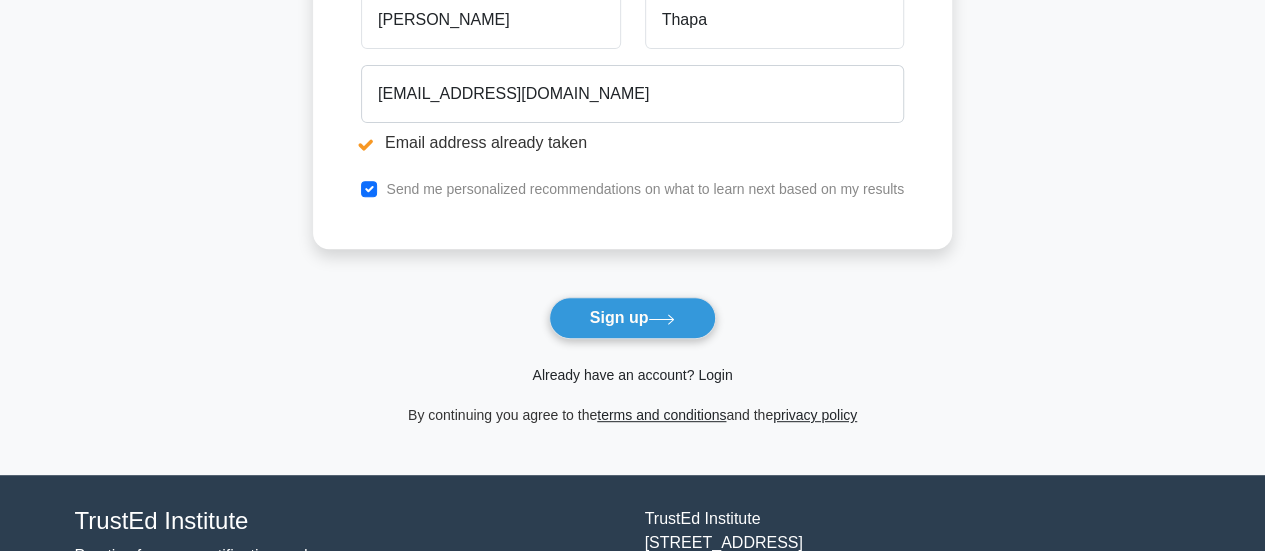 click on "Already have an account? Login" at bounding box center [632, 375] 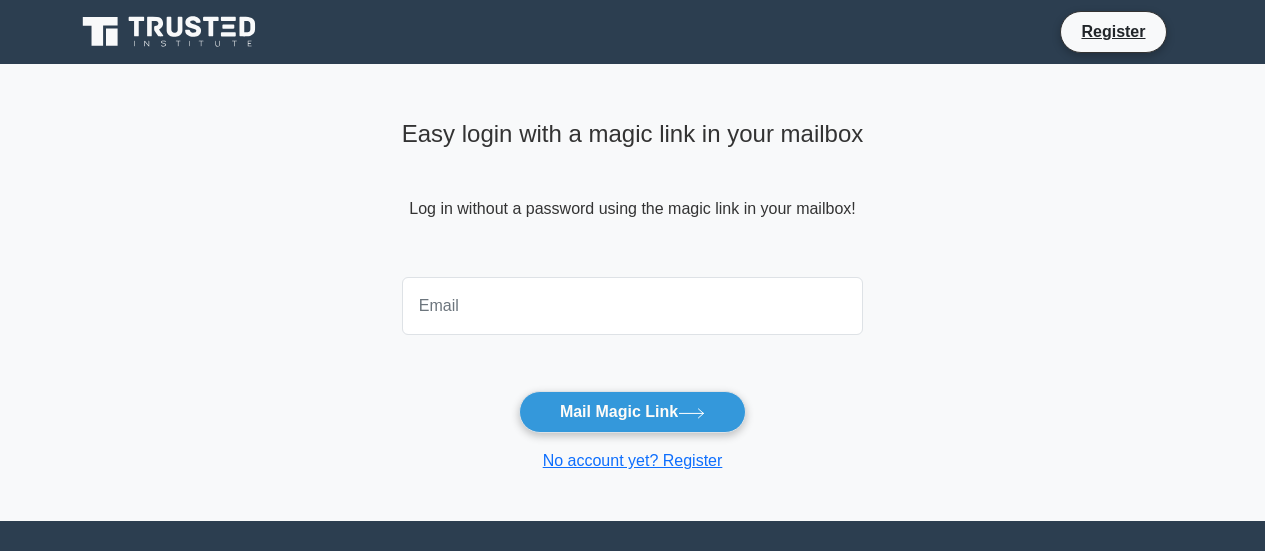 scroll, scrollTop: 0, scrollLeft: 0, axis: both 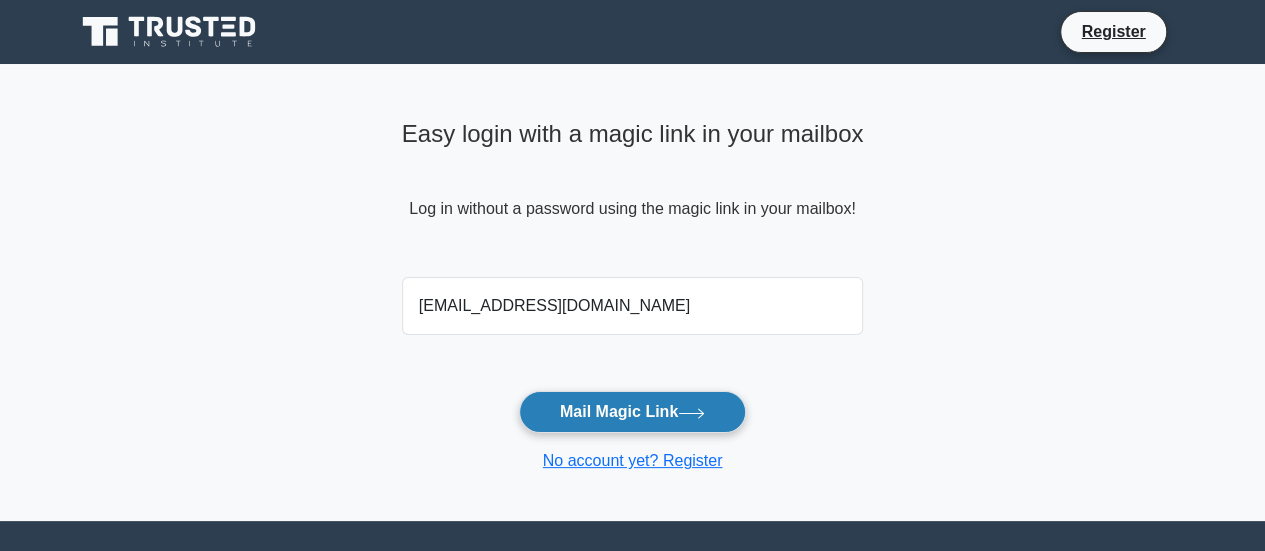 type on "Kabita786thapa@gmail.com" 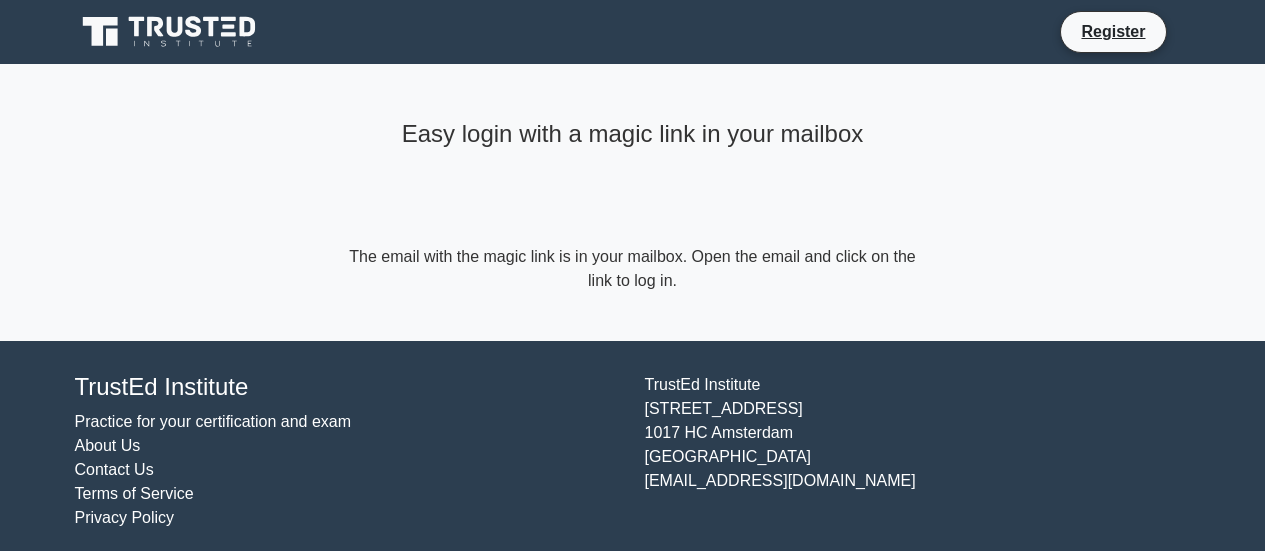 scroll, scrollTop: 0, scrollLeft: 0, axis: both 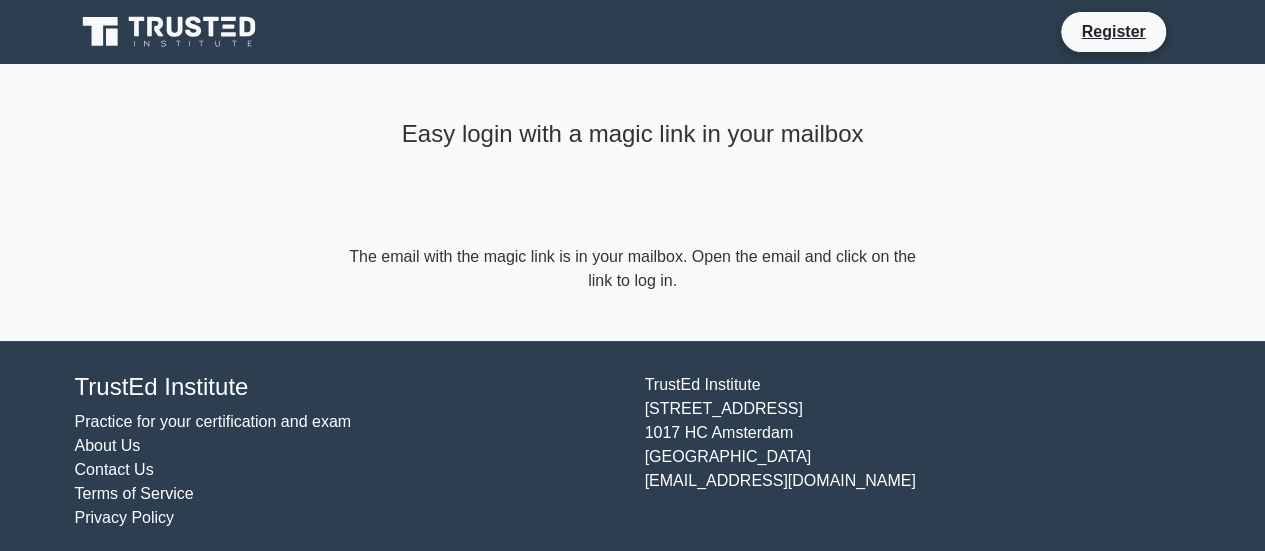 click 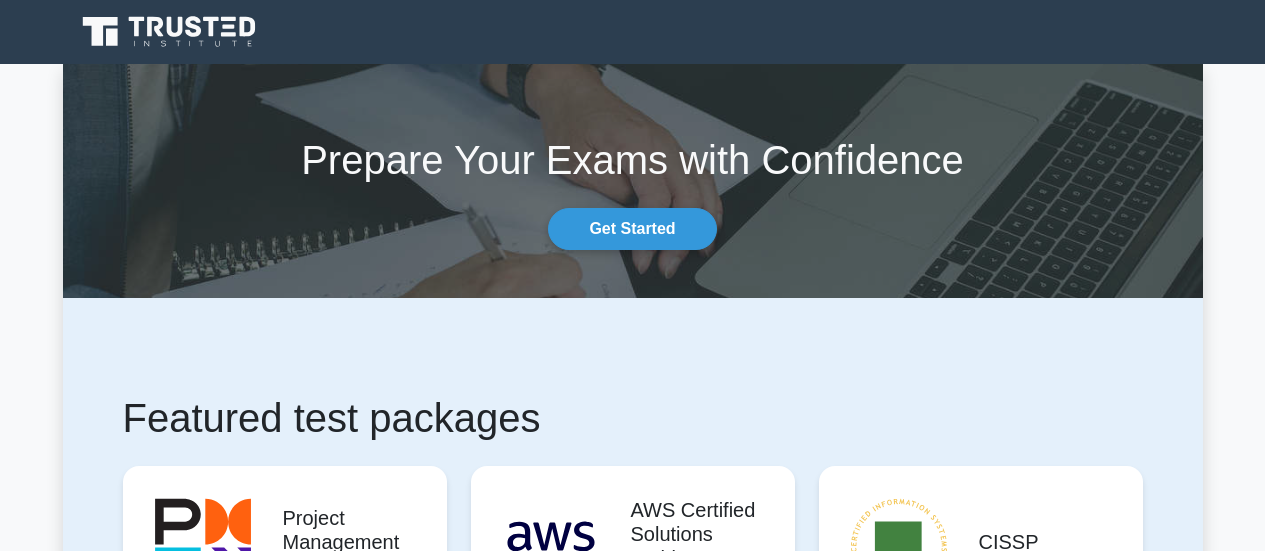 scroll, scrollTop: 0, scrollLeft: 0, axis: both 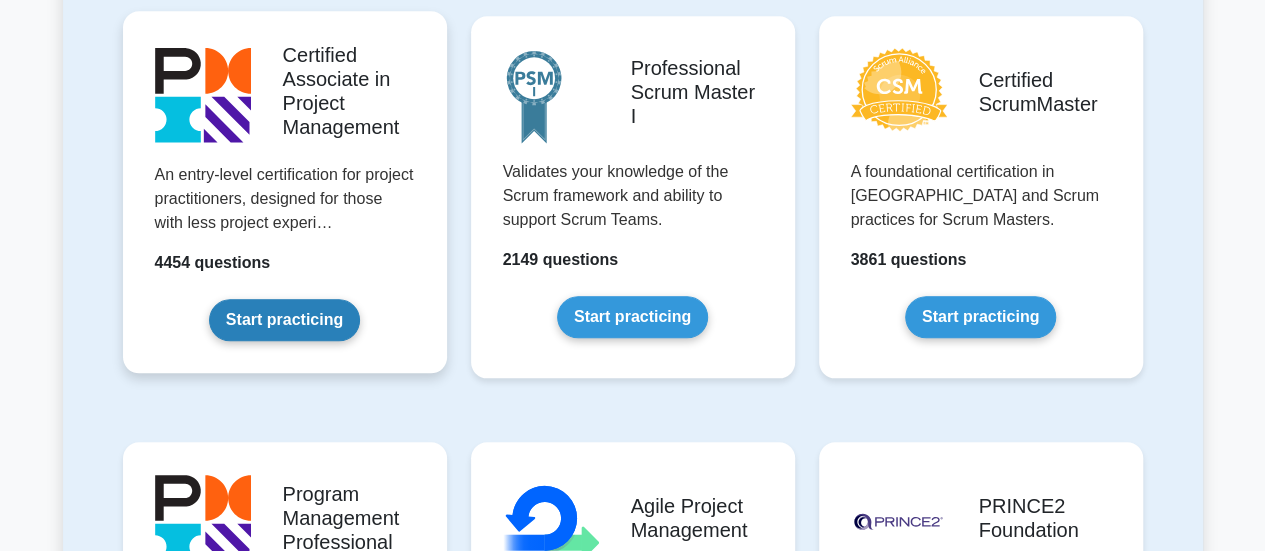 click on "Start practicing" at bounding box center [284, 320] 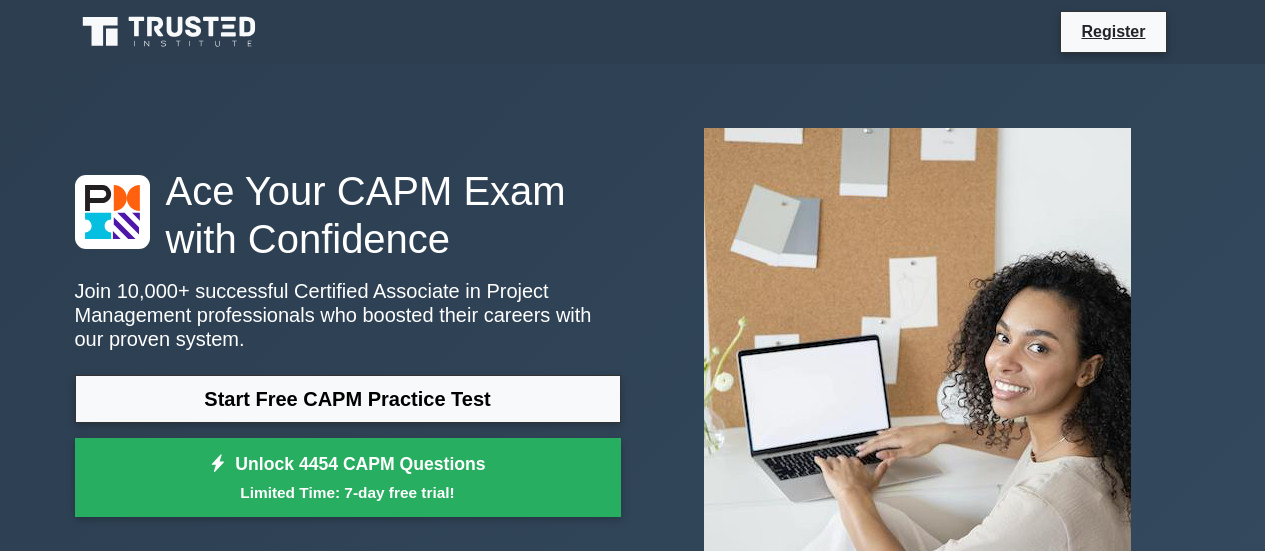 scroll, scrollTop: 0, scrollLeft: 0, axis: both 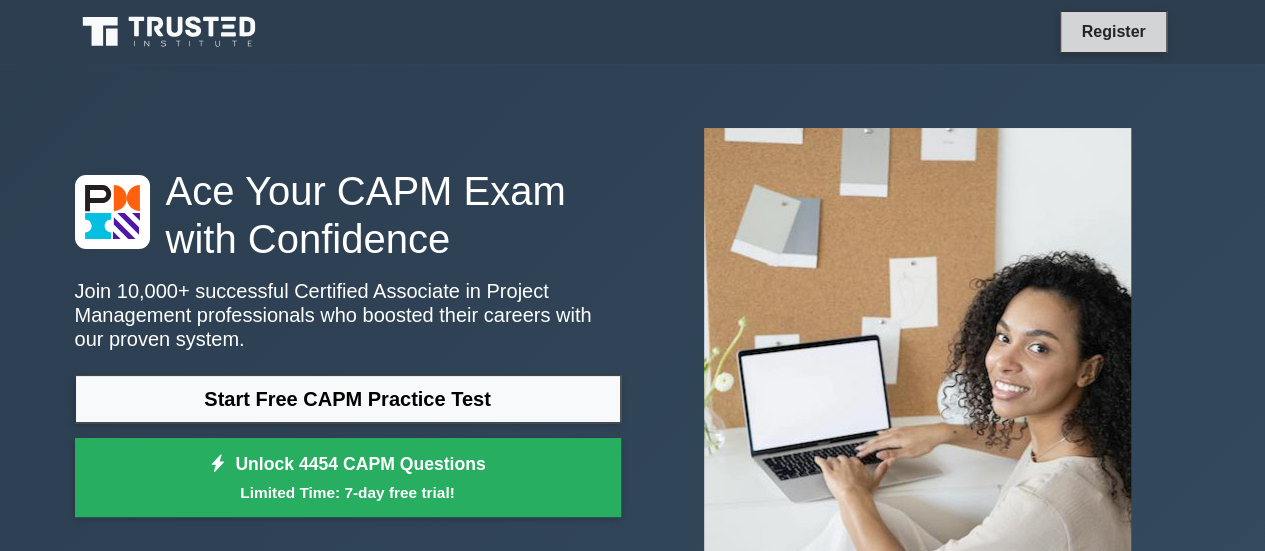 click on "Register" at bounding box center [1113, 31] 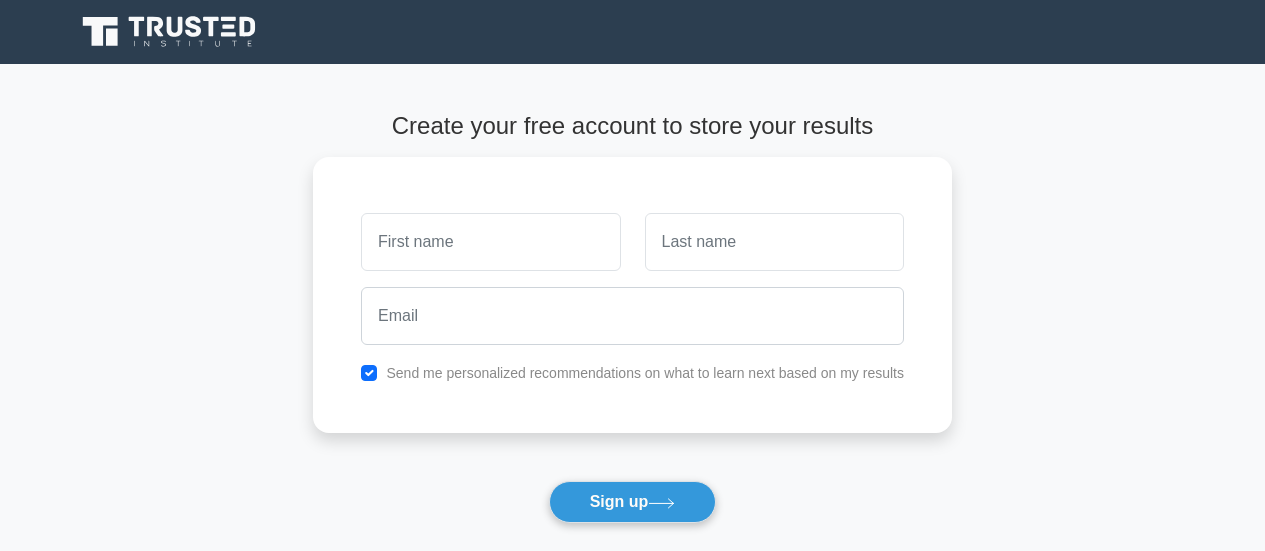 scroll, scrollTop: 0, scrollLeft: 0, axis: both 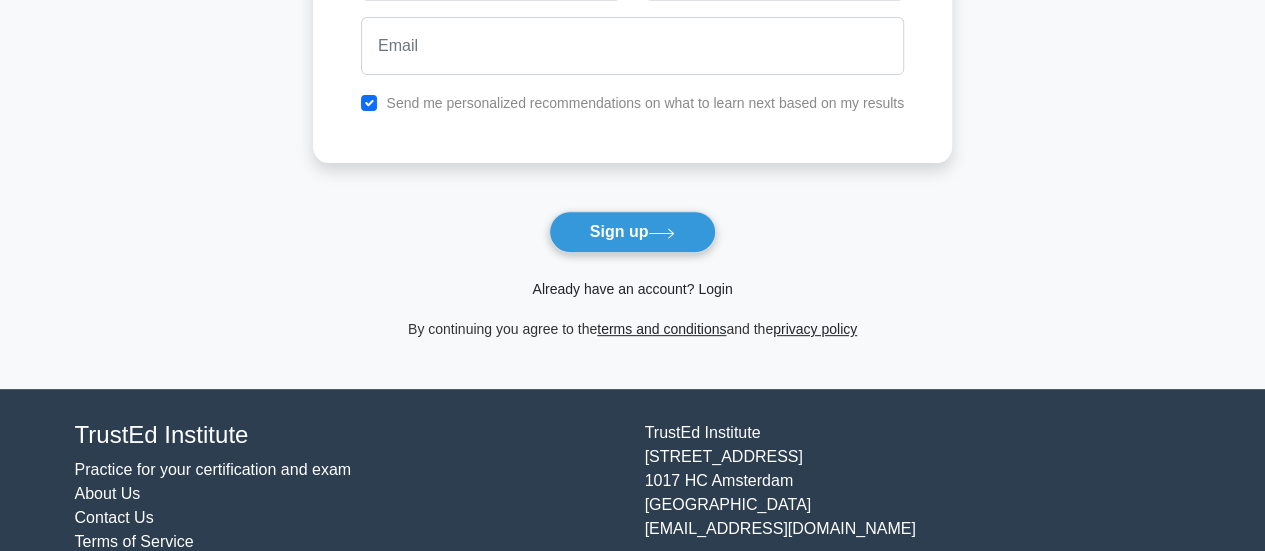 click on "Already have an account? Login" at bounding box center [632, 289] 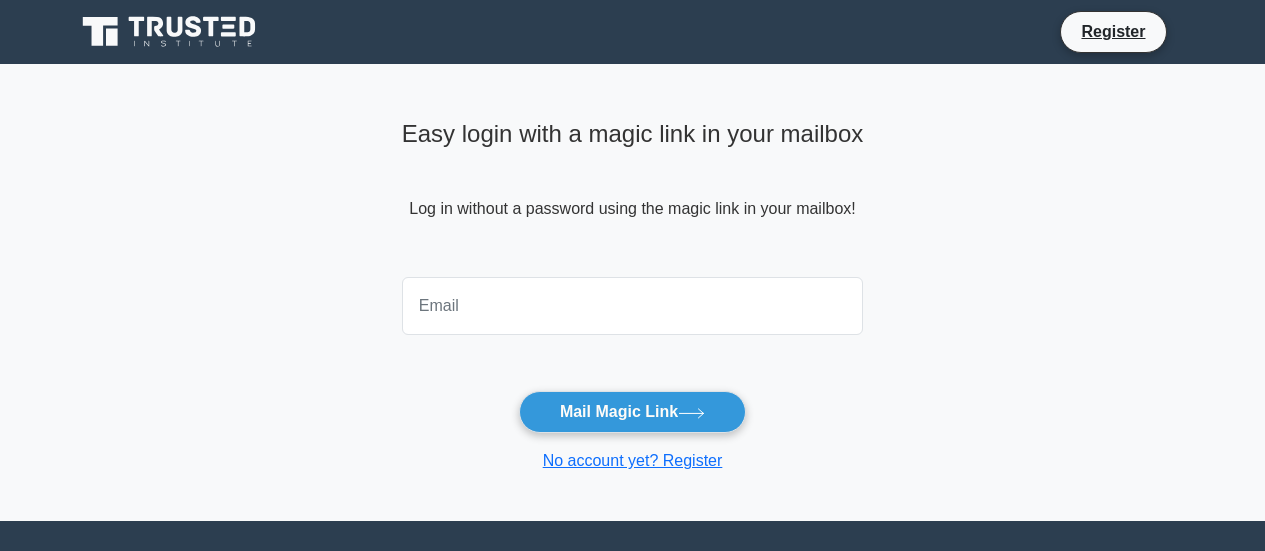 scroll, scrollTop: 0, scrollLeft: 0, axis: both 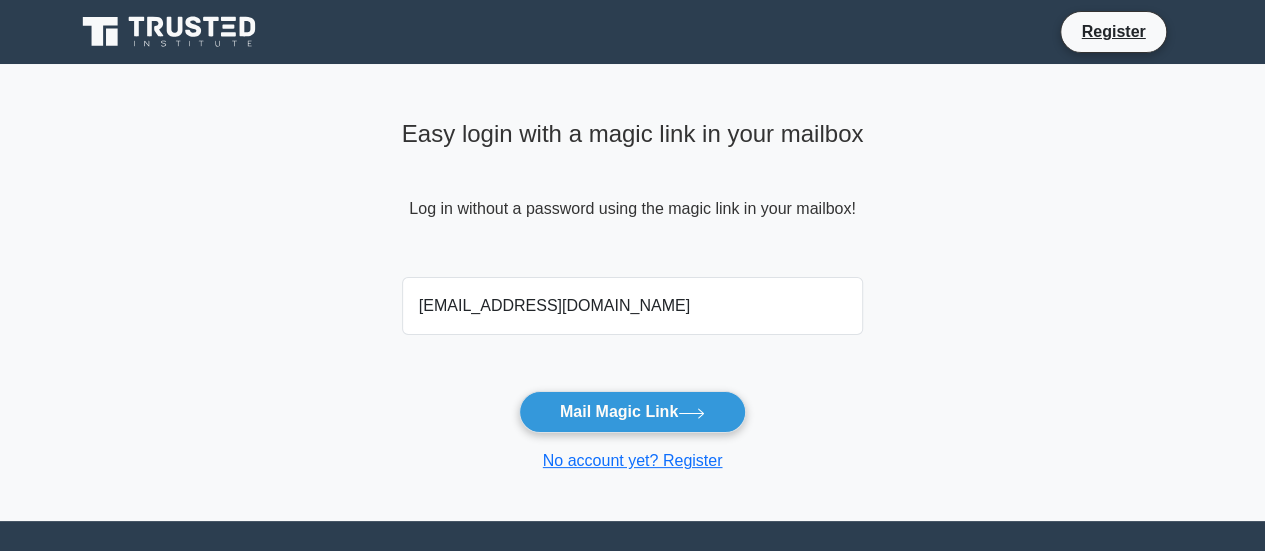 click on "Kabita786thapa@gmail.com" at bounding box center (633, 306) 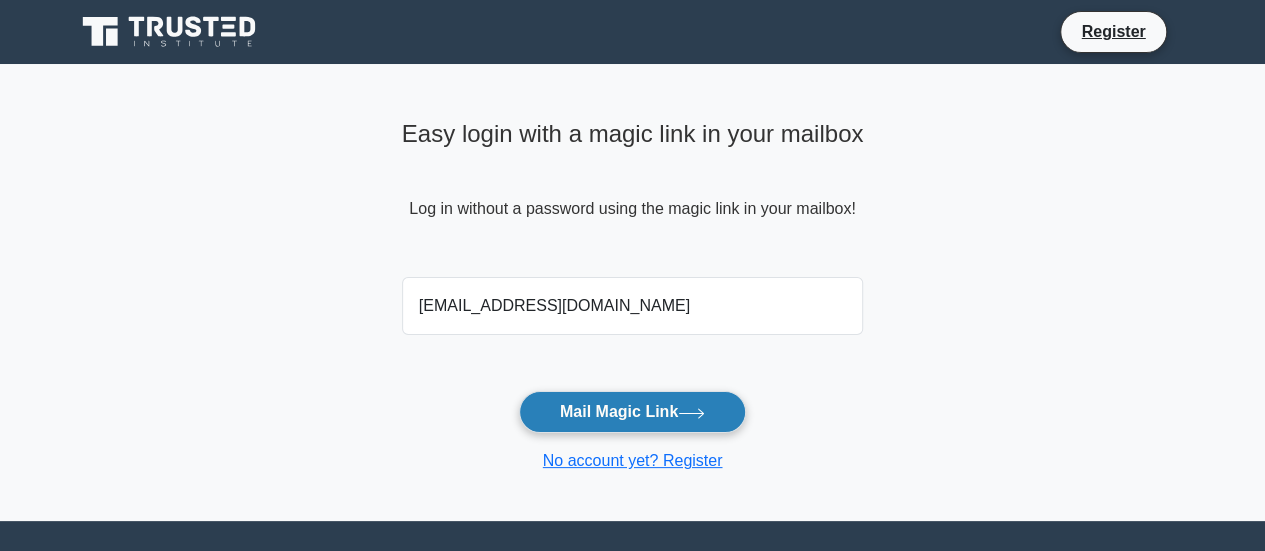 type on "Kabita786thapa@gmail.com" 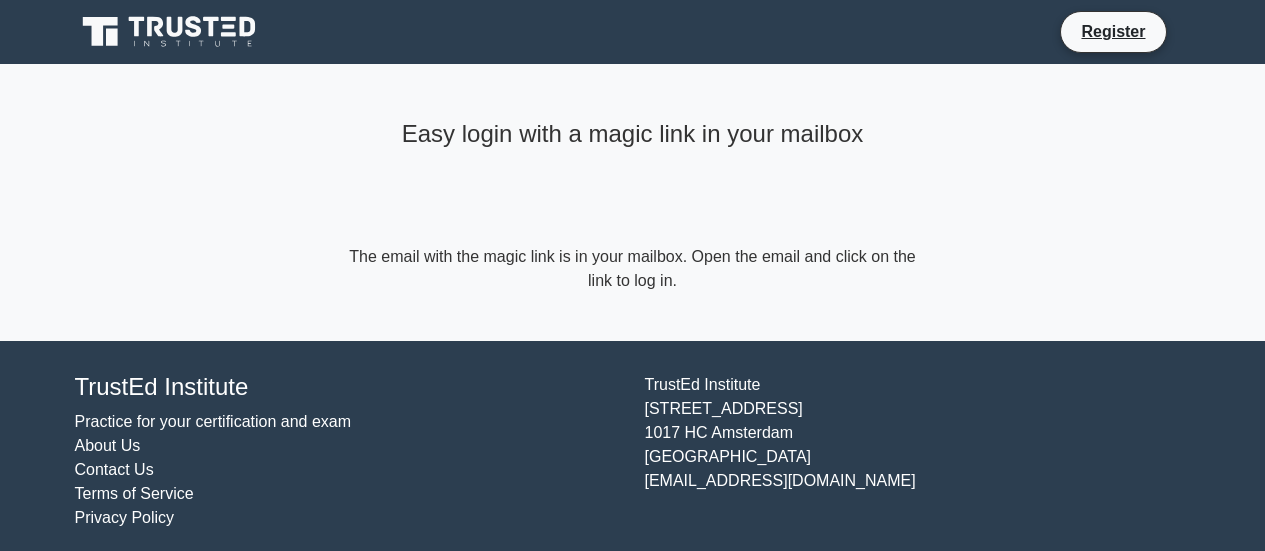 scroll, scrollTop: 0, scrollLeft: 0, axis: both 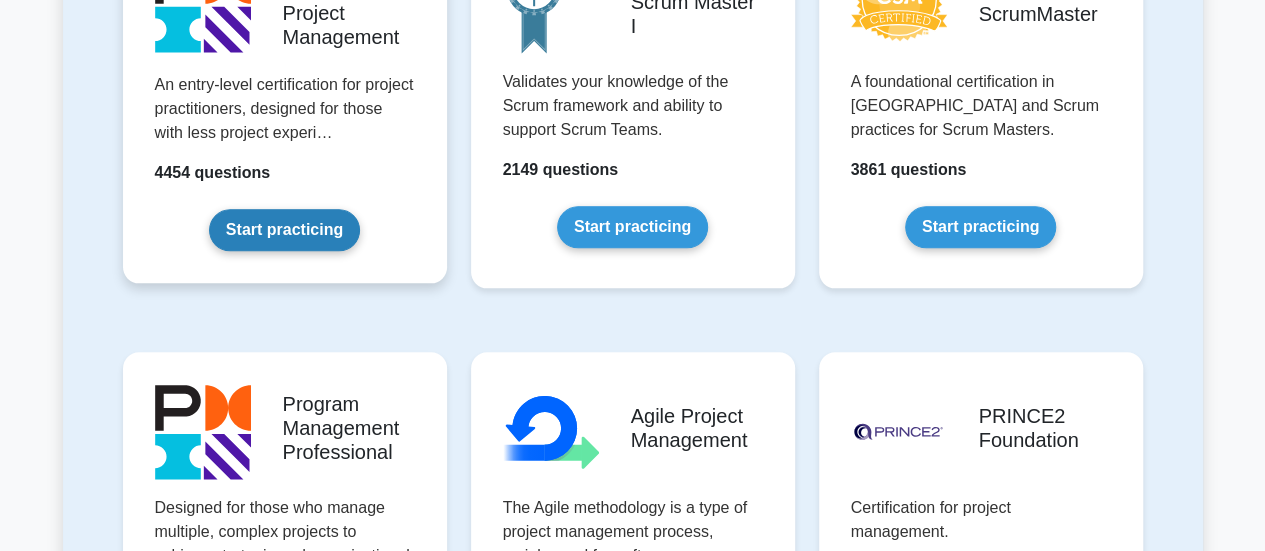 click on "Start practicing" at bounding box center [284, 230] 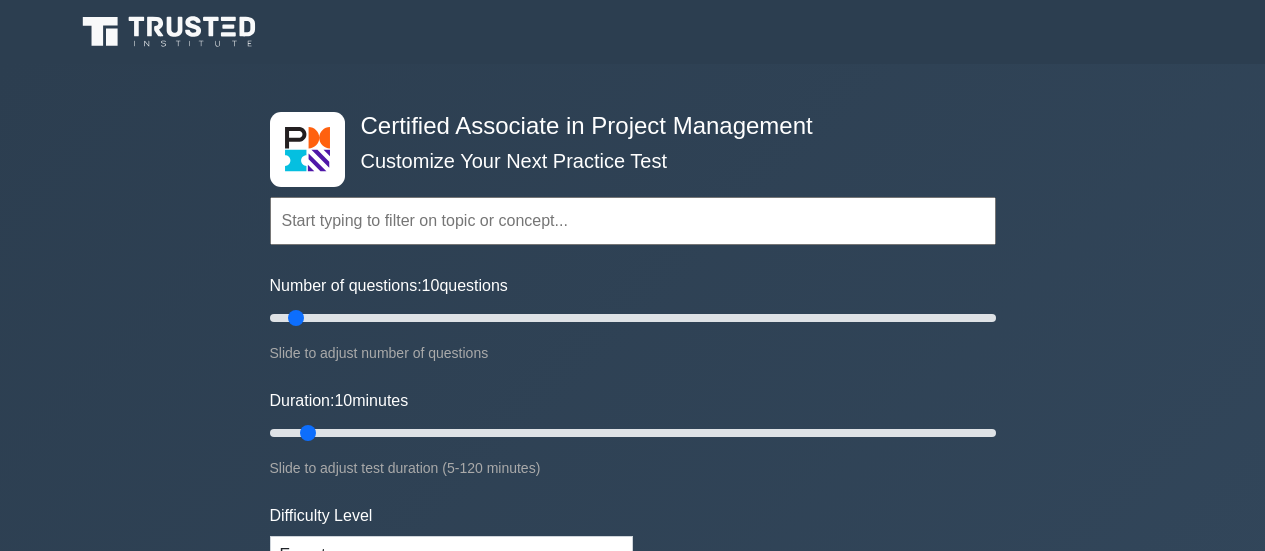scroll, scrollTop: 0, scrollLeft: 0, axis: both 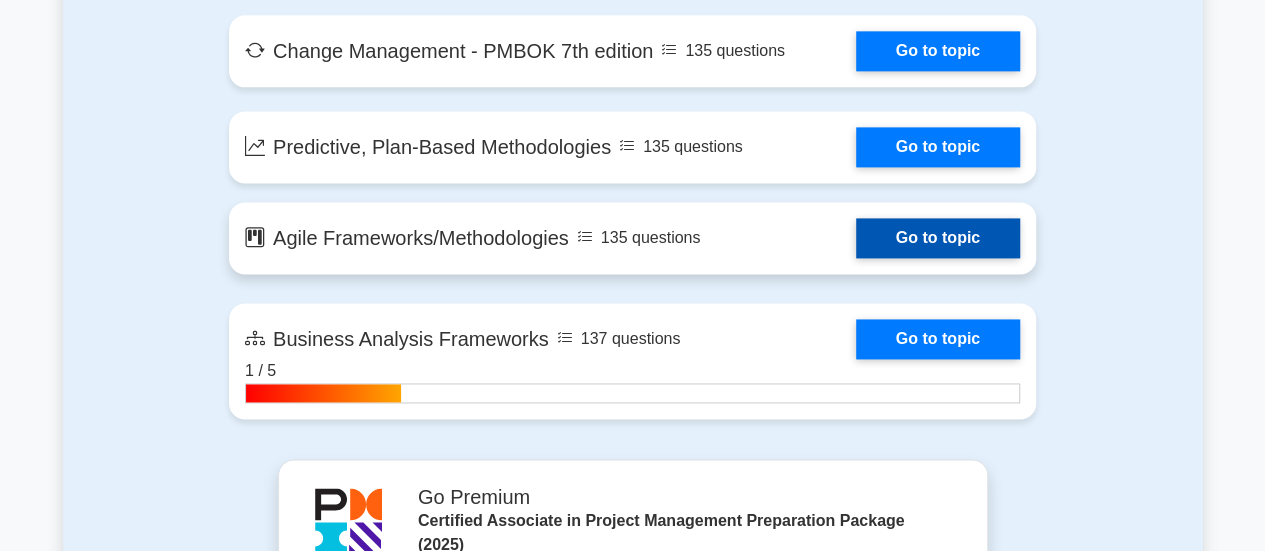 click on "Go to topic" at bounding box center (938, 238) 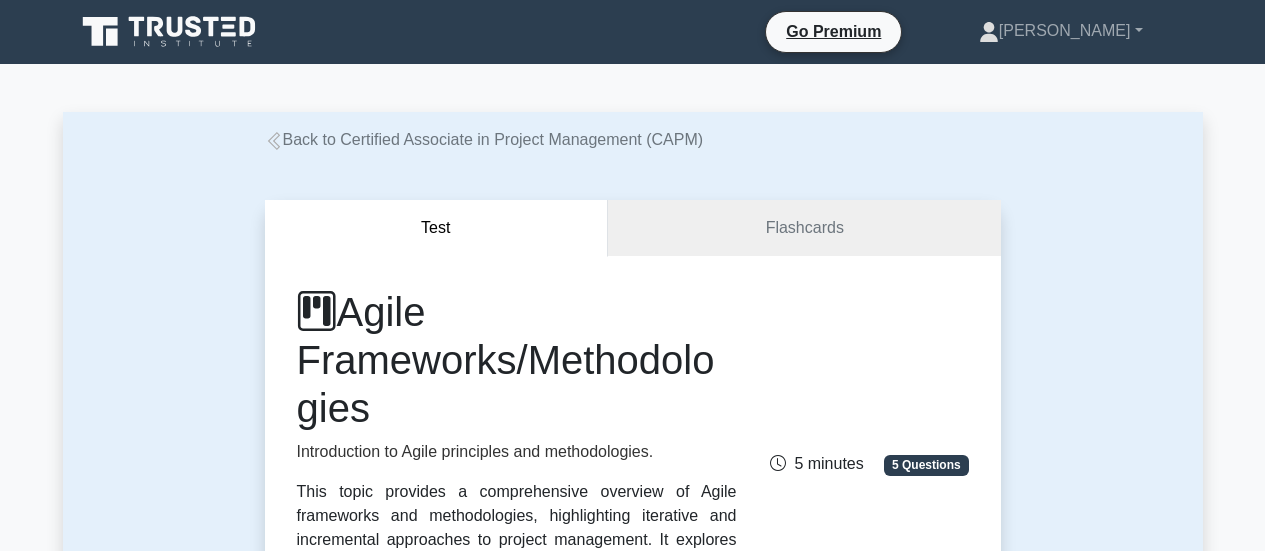 scroll, scrollTop: 0, scrollLeft: 0, axis: both 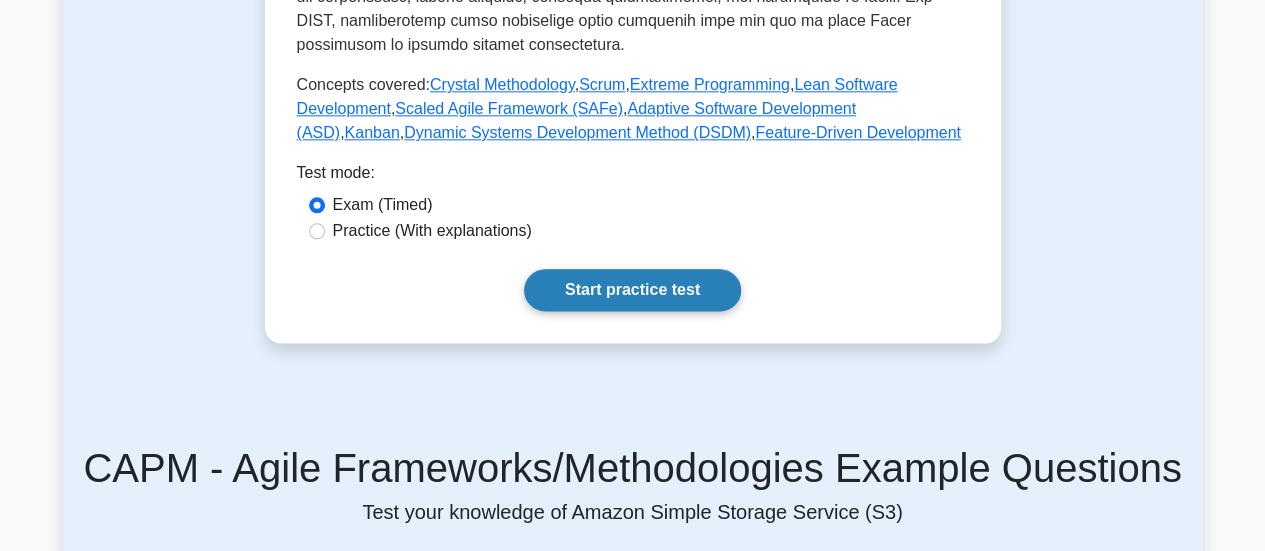 click on "Start practice test" at bounding box center (632, 290) 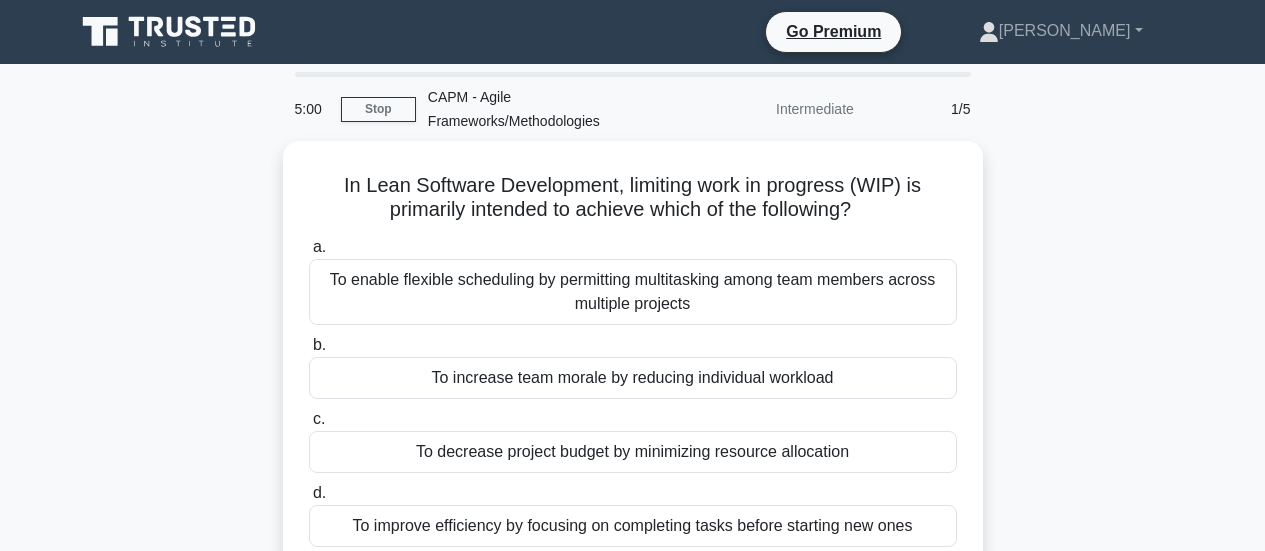 scroll, scrollTop: 0, scrollLeft: 0, axis: both 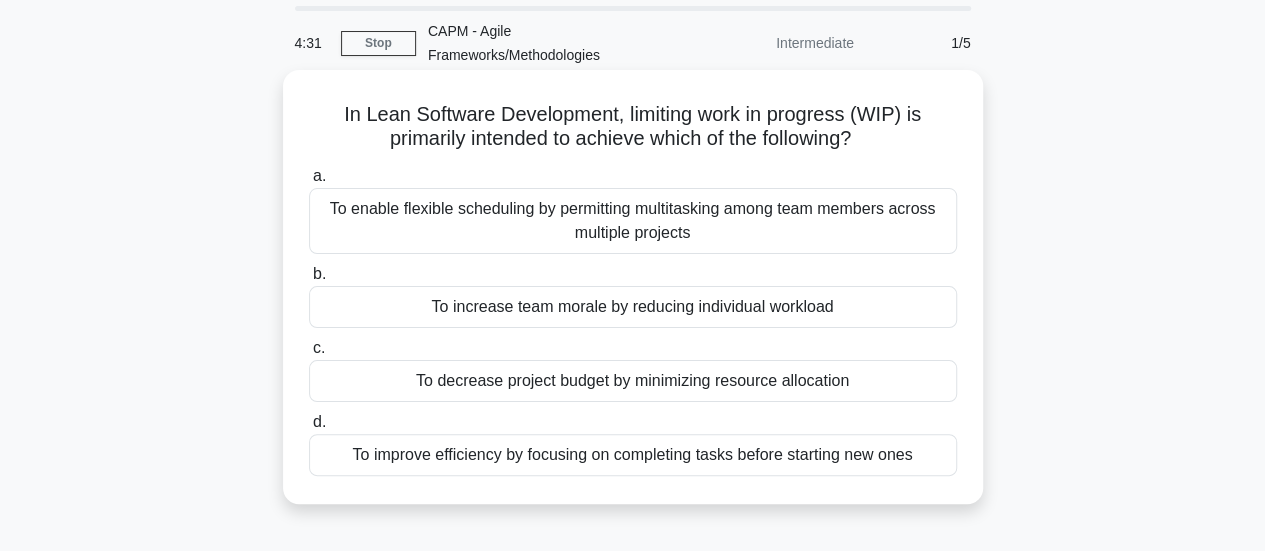 click on "To improve efficiency by focusing on completing tasks before starting new ones" at bounding box center (633, 455) 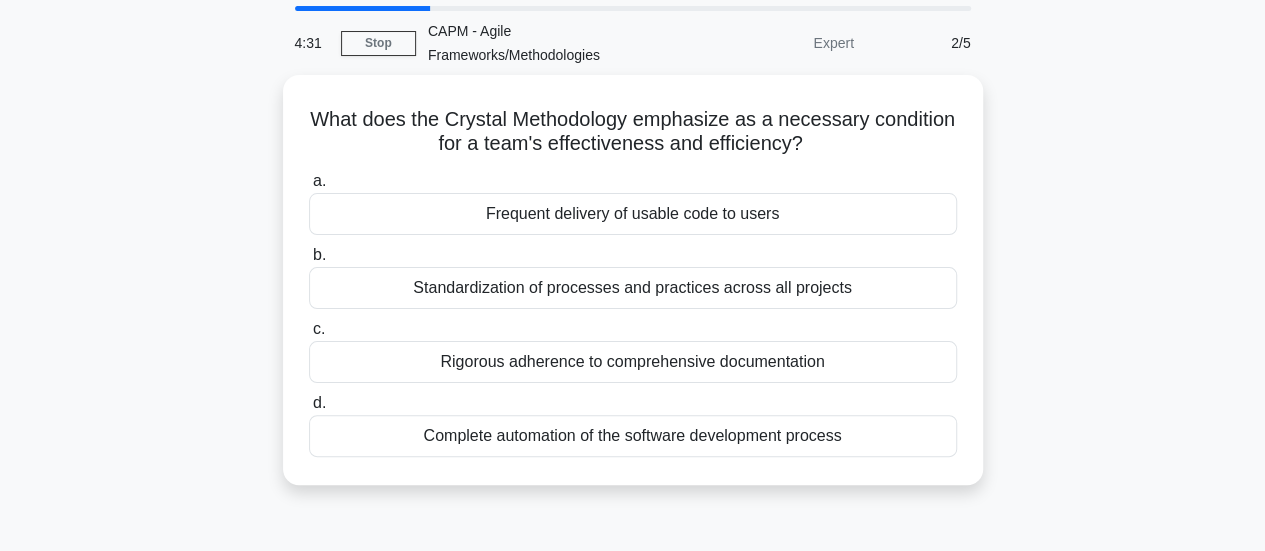 scroll, scrollTop: 0, scrollLeft: 0, axis: both 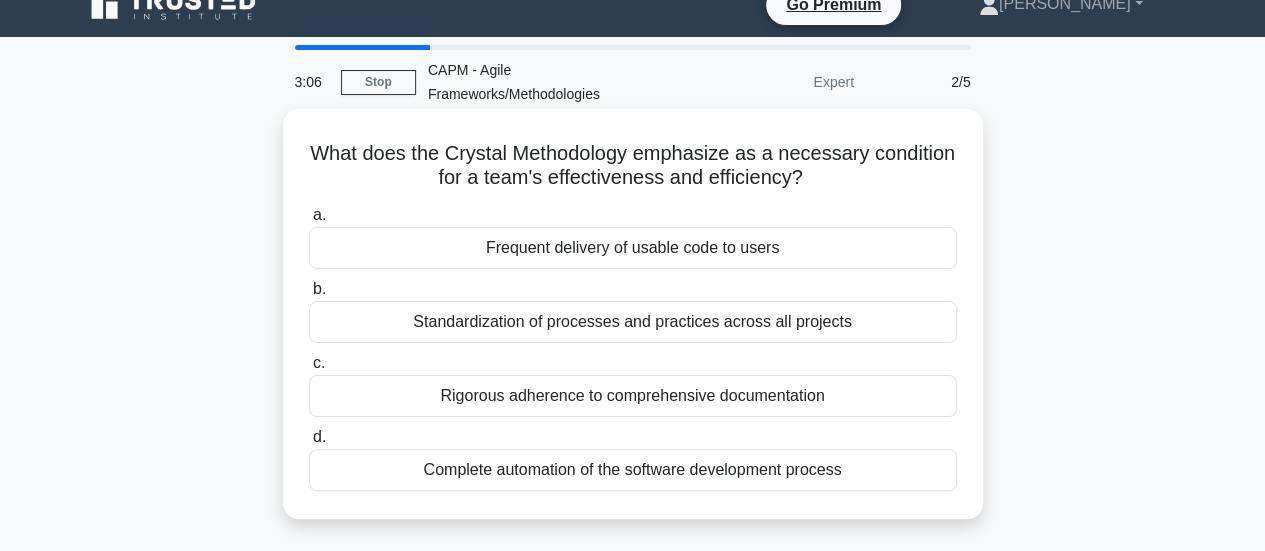 click on "Standardization of processes and practices across all projects" at bounding box center (633, 322) 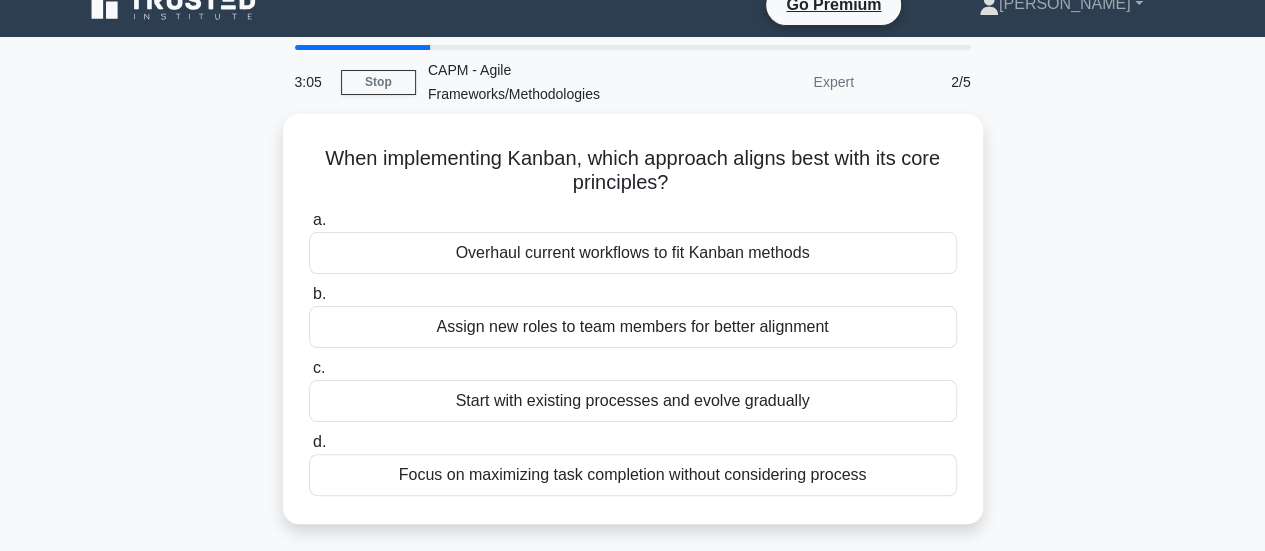 scroll, scrollTop: 0, scrollLeft: 0, axis: both 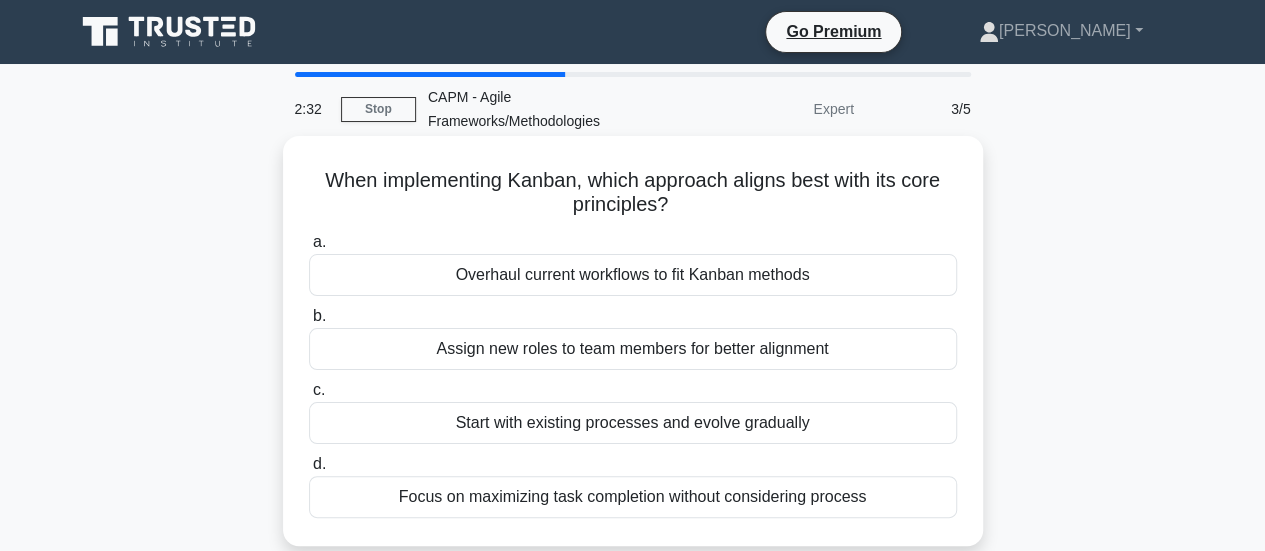 click on "Focus on maximizing task completion without considering process" at bounding box center (633, 497) 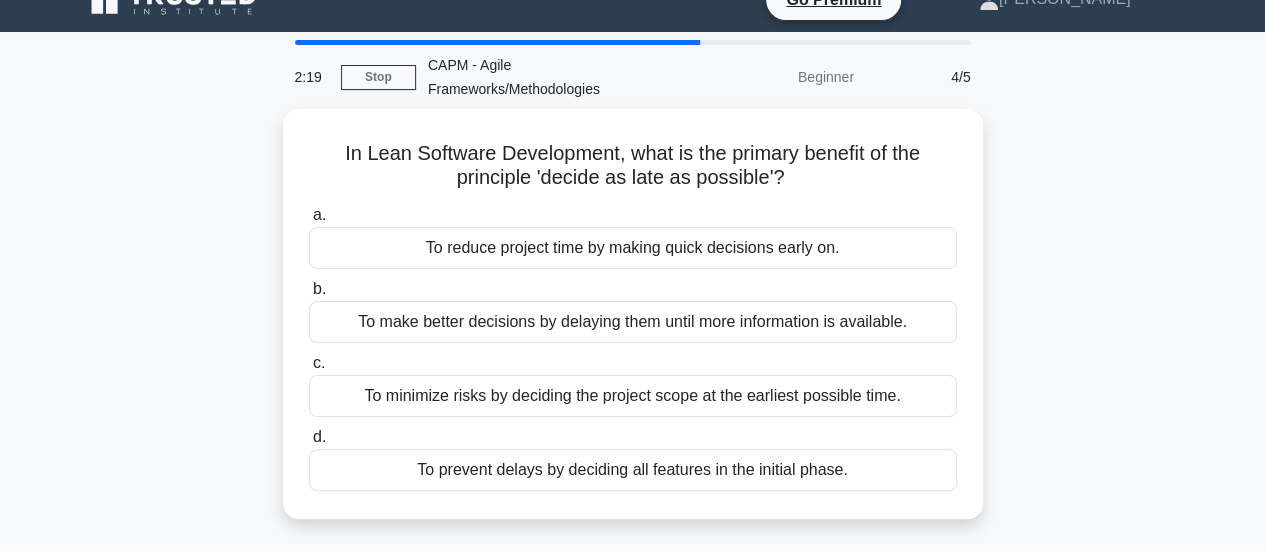 scroll, scrollTop: 46, scrollLeft: 0, axis: vertical 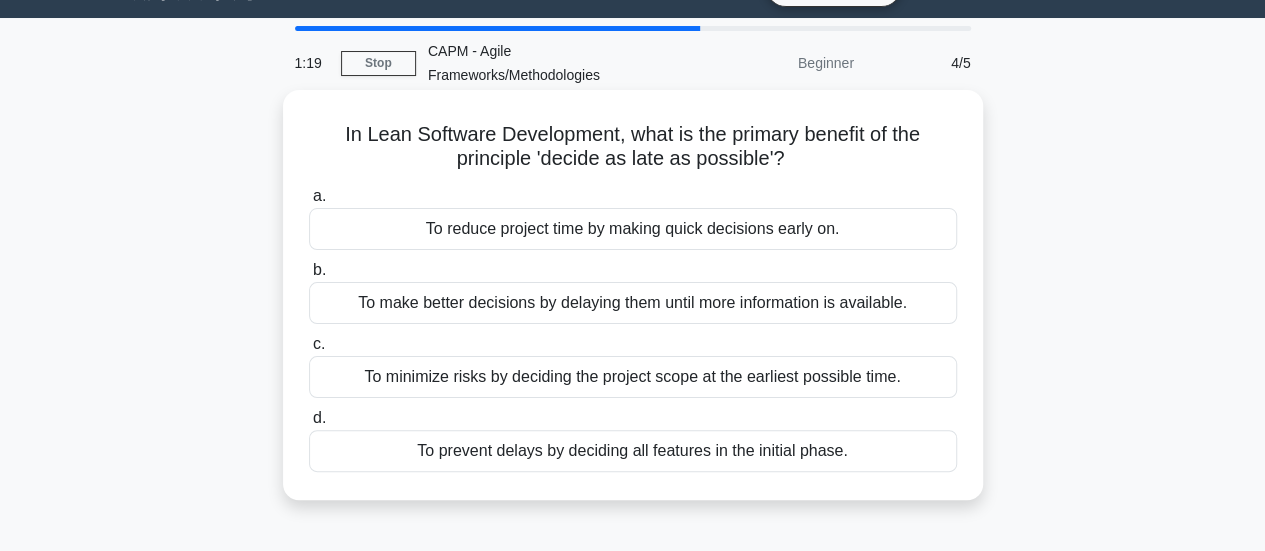 click on "To prevent delays by deciding all features in the initial phase." at bounding box center (633, 451) 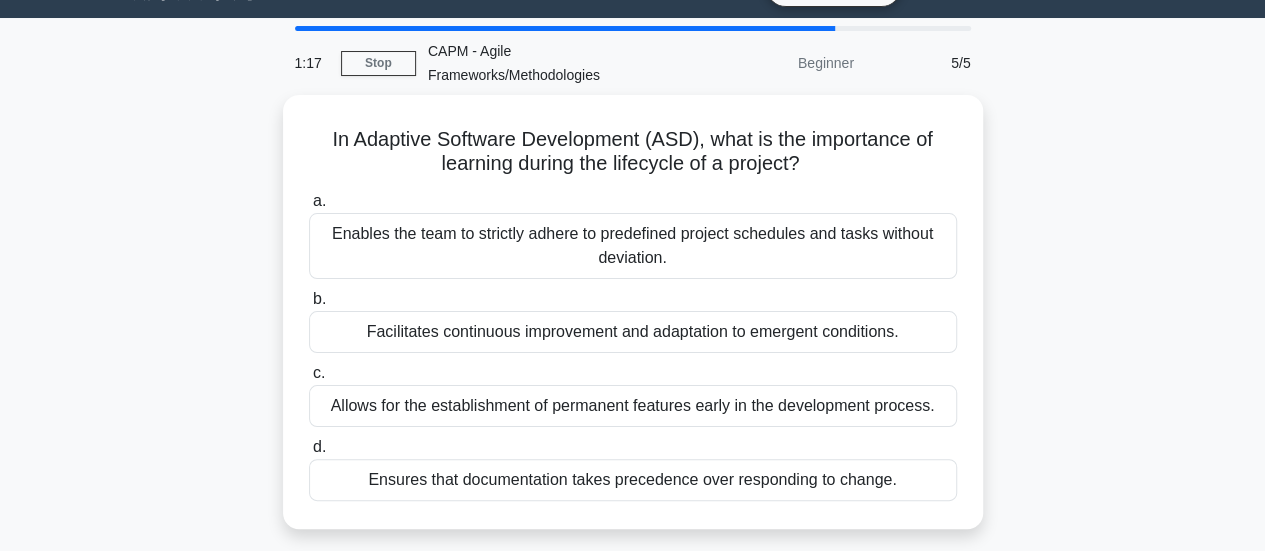 scroll, scrollTop: 0, scrollLeft: 0, axis: both 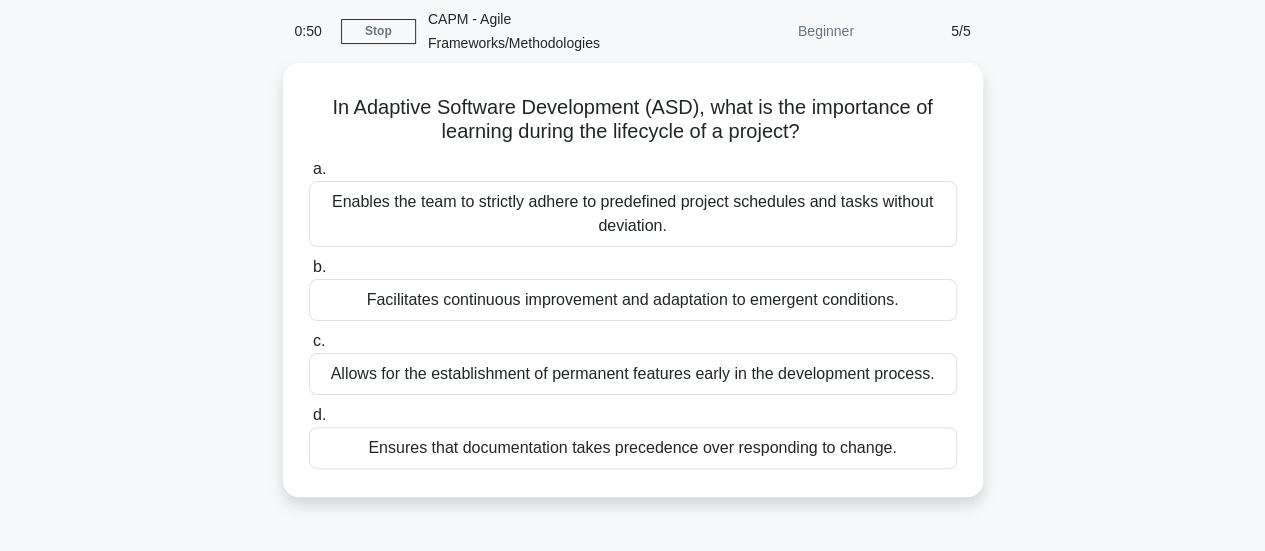 drag, startPoint x: 1226, startPoint y: 315, endPoint x: 1098, endPoint y: 368, distance: 138.5388 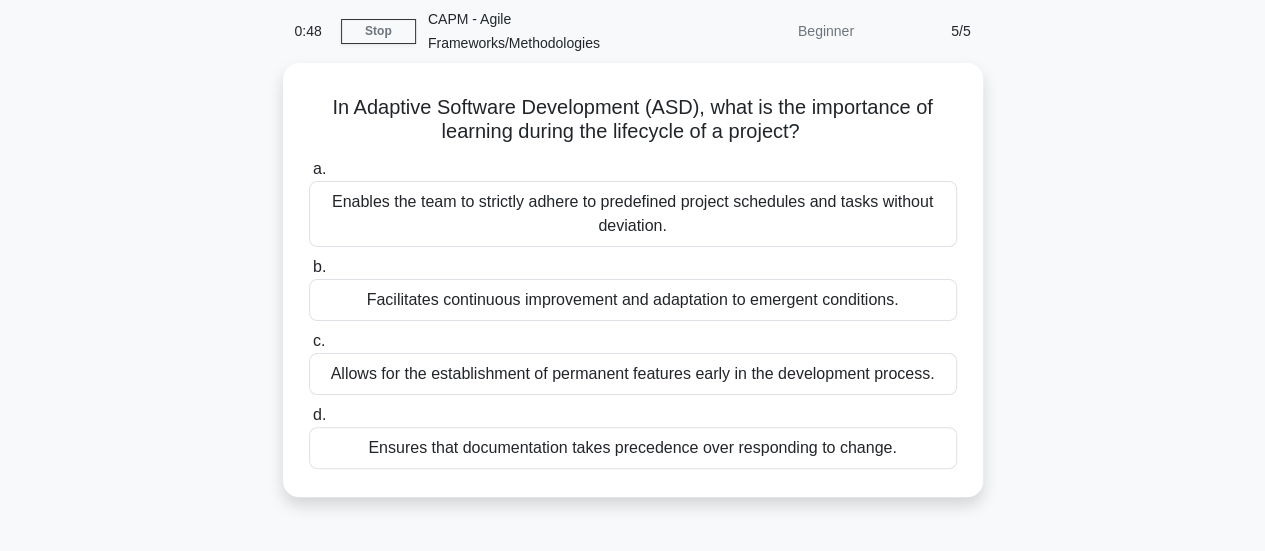 click on "In Adaptive Software Development (ASD), what is the importance of learning during the lifecycle of a project?
.spinner_0XTQ{transform-origin:center;animation:spinner_y6GP .75s linear infinite}@keyframes spinner_y6GP{100%{transform:rotate(360deg)}}
a.
Enables the team to strictly adhere to predefined project schedules and tasks without deviation.
b. c. d." at bounding box center [633, 292] 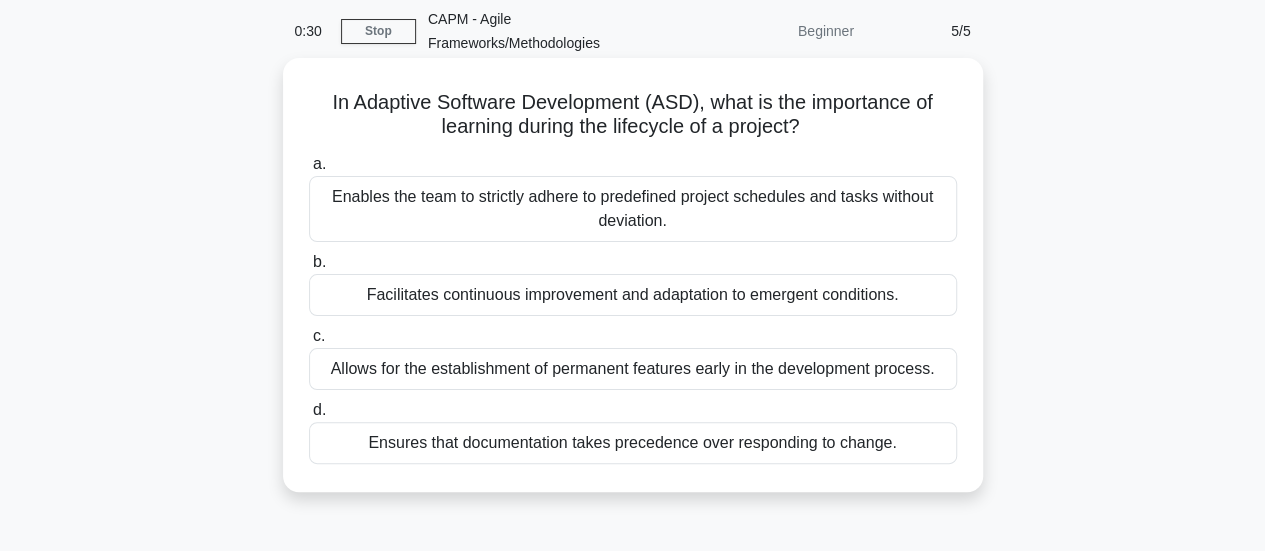 click on "Facilitates continuous improvement and adaptation to emergent conditions." at bounding box center (633, 295) 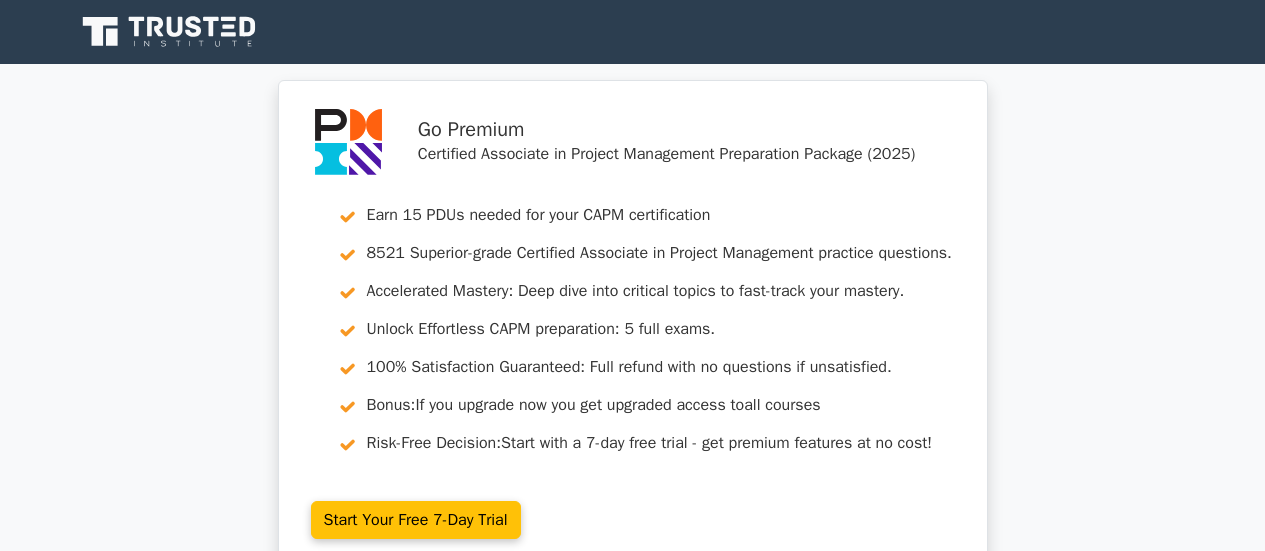 scroll, scrollTop: 0, scrollLeft: 0, axis: both 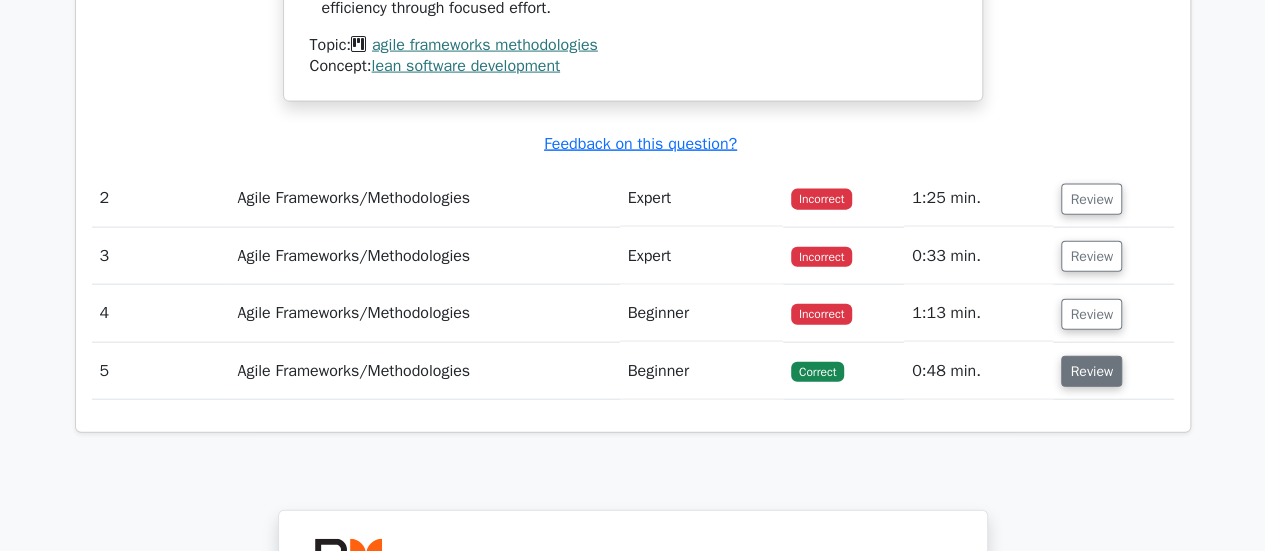click on "Review" at bounding box center [1091, 371] 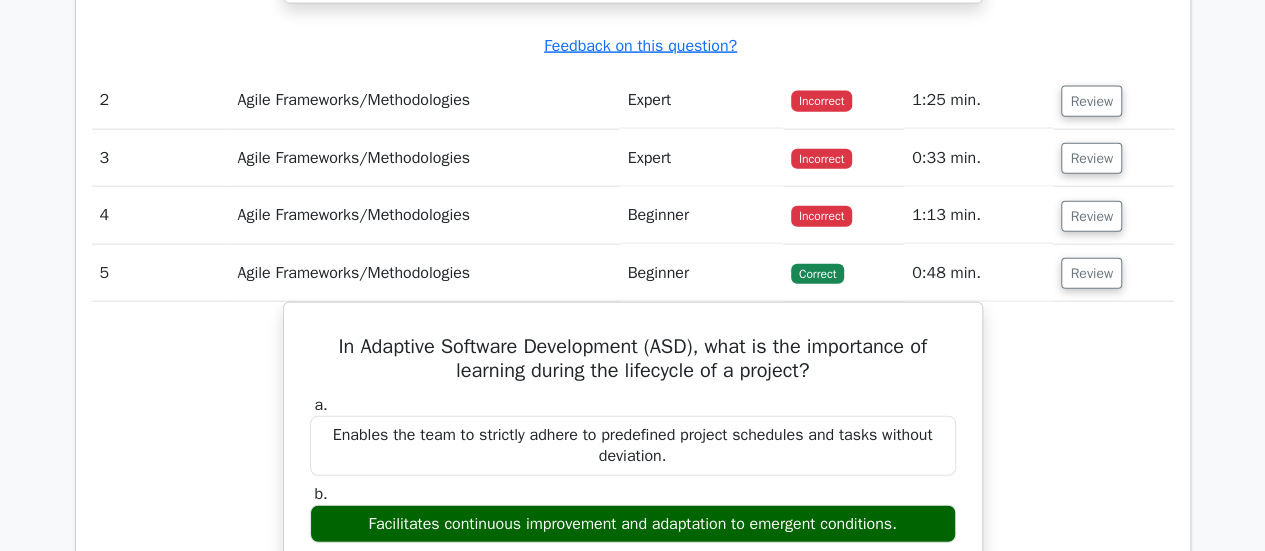 scroll, scrollTop: 2220, scrollLeft: 0, axis: vertical 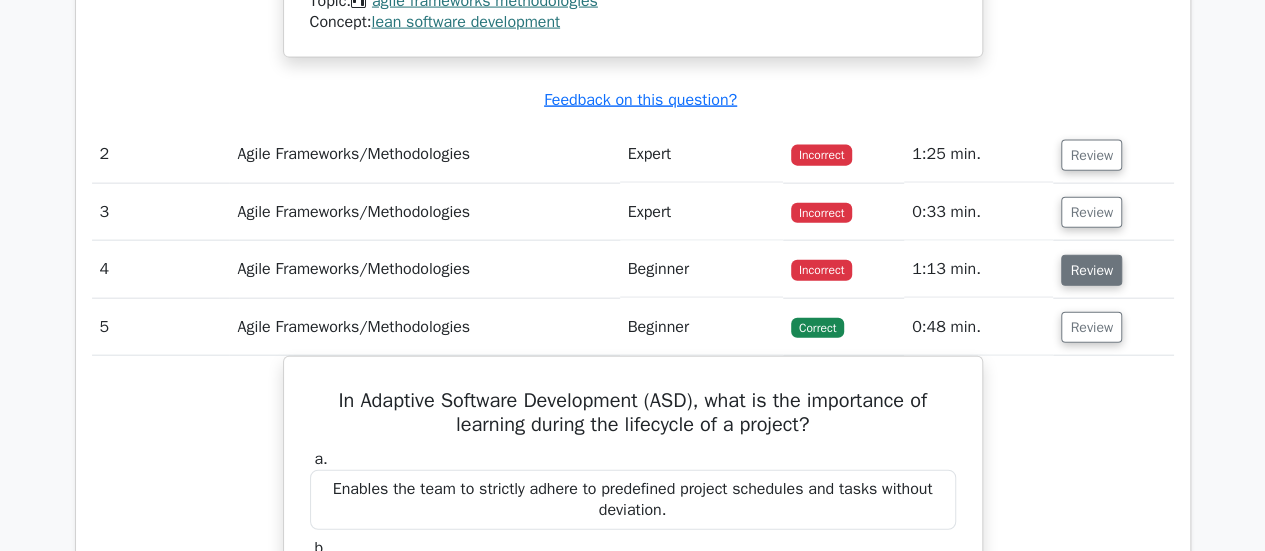 click on "Review" at bounding box center [1091, 270] 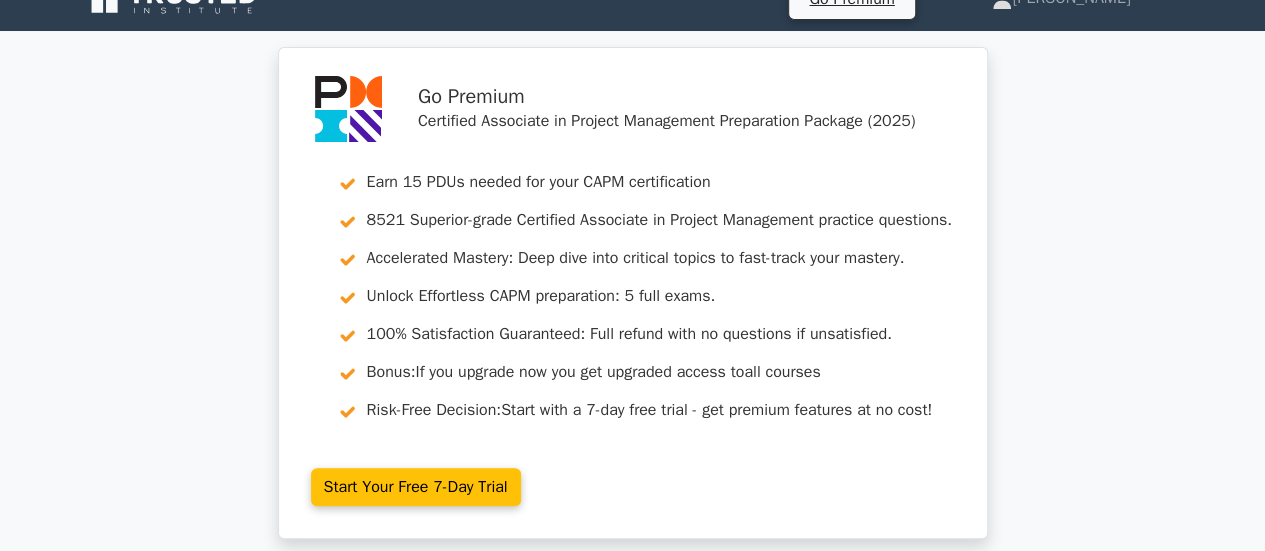 scroll, scrollTop: 0, scrollLeft: 0, axis: both 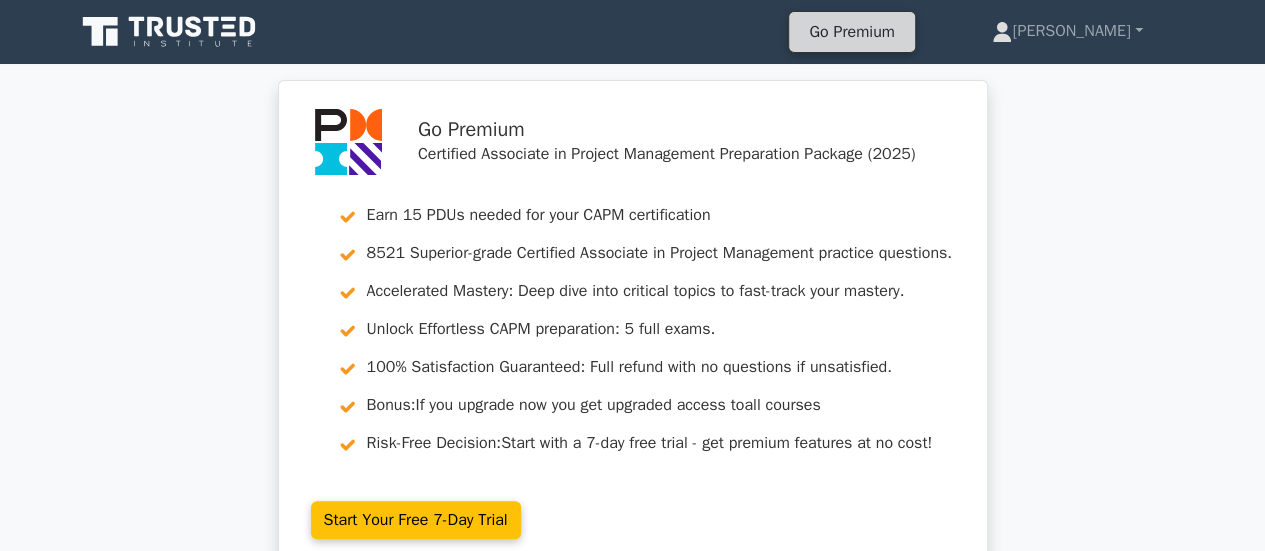 click on "Go Premium" at bounding box center [851, 32] 